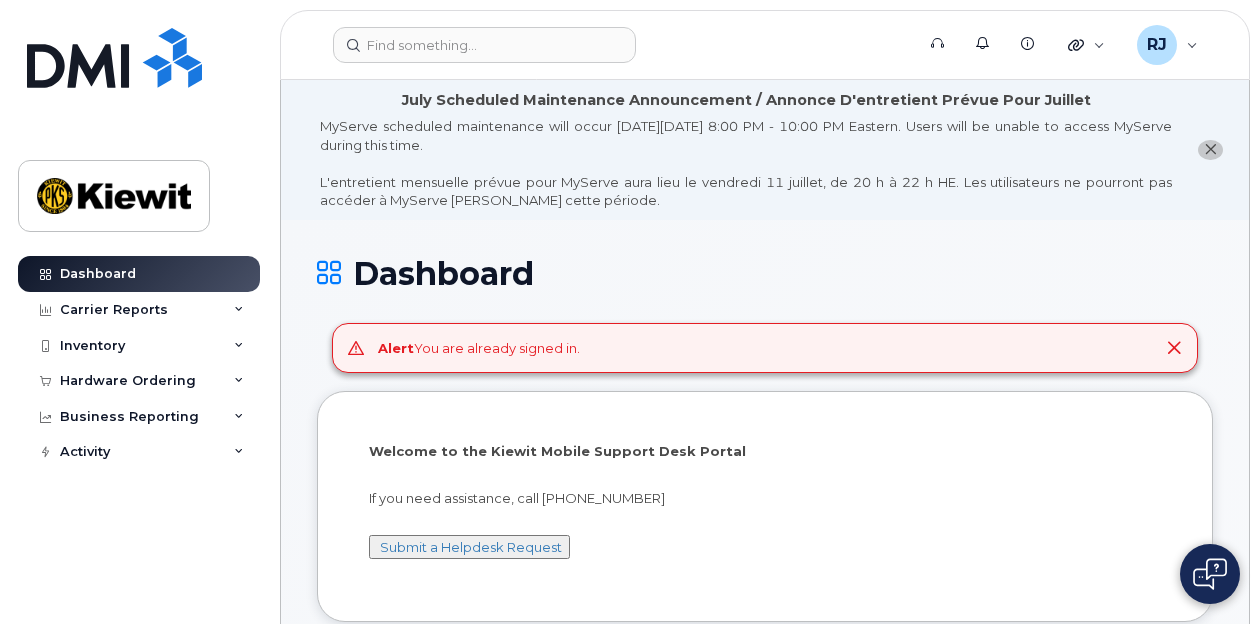 scroll, scrollTop: 0, scrollLeft: 0, axis: both 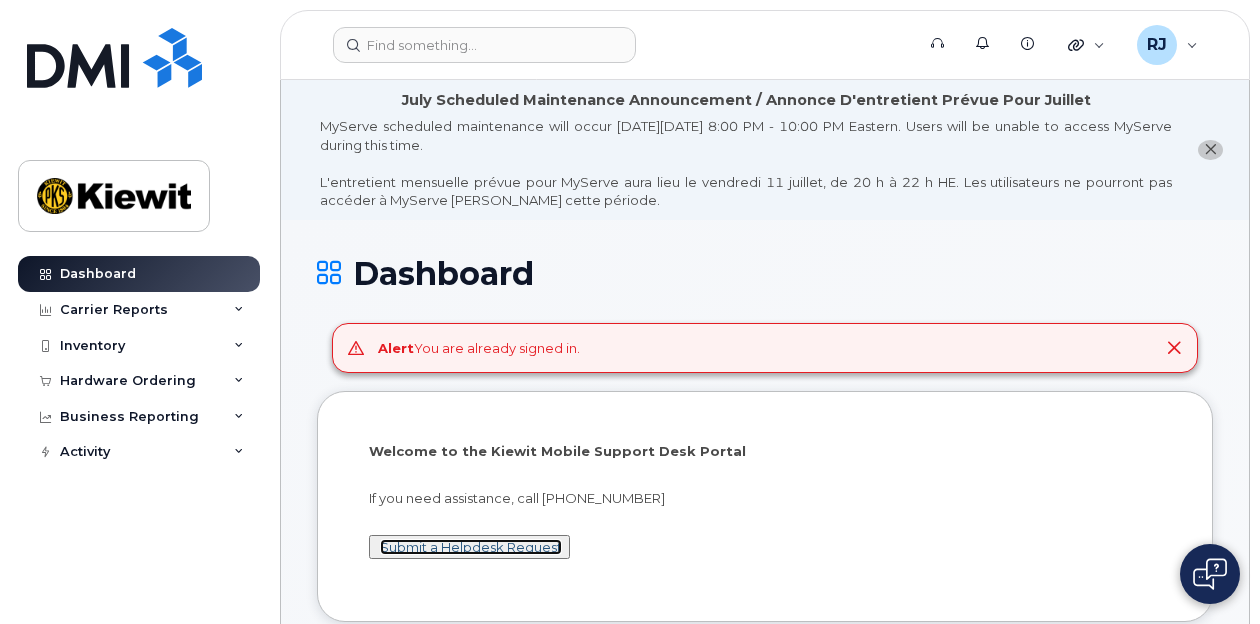 click on "Submit a Helpdesk Request" 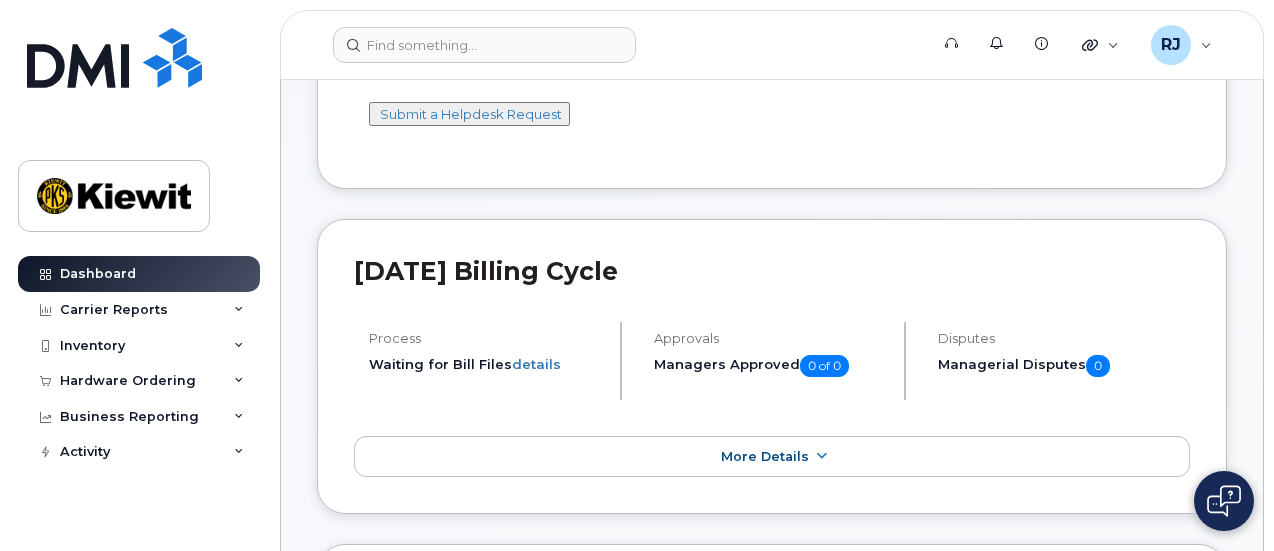 scroll, scrollTop: 500, scrollLeft: 0, axis: vertical 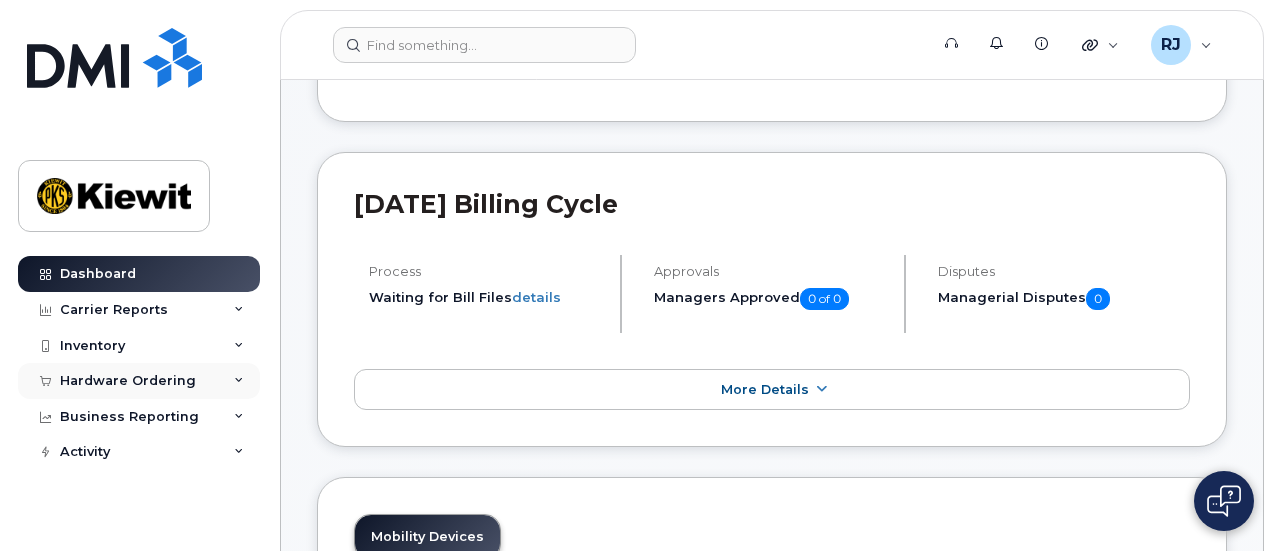 click on "Hardware Ordering" 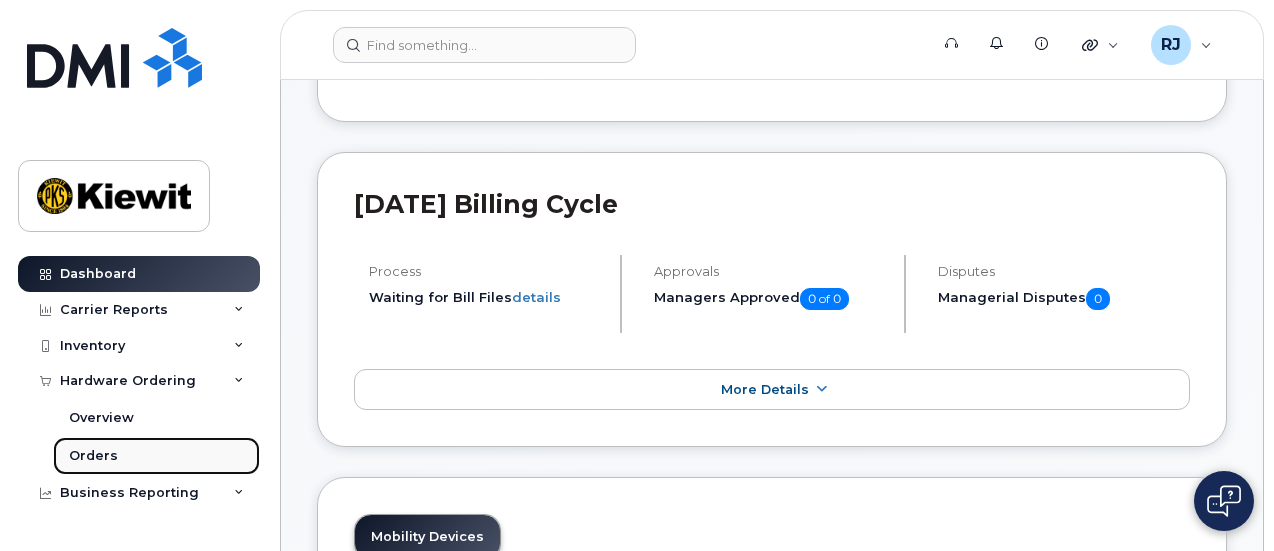click on "Orders" 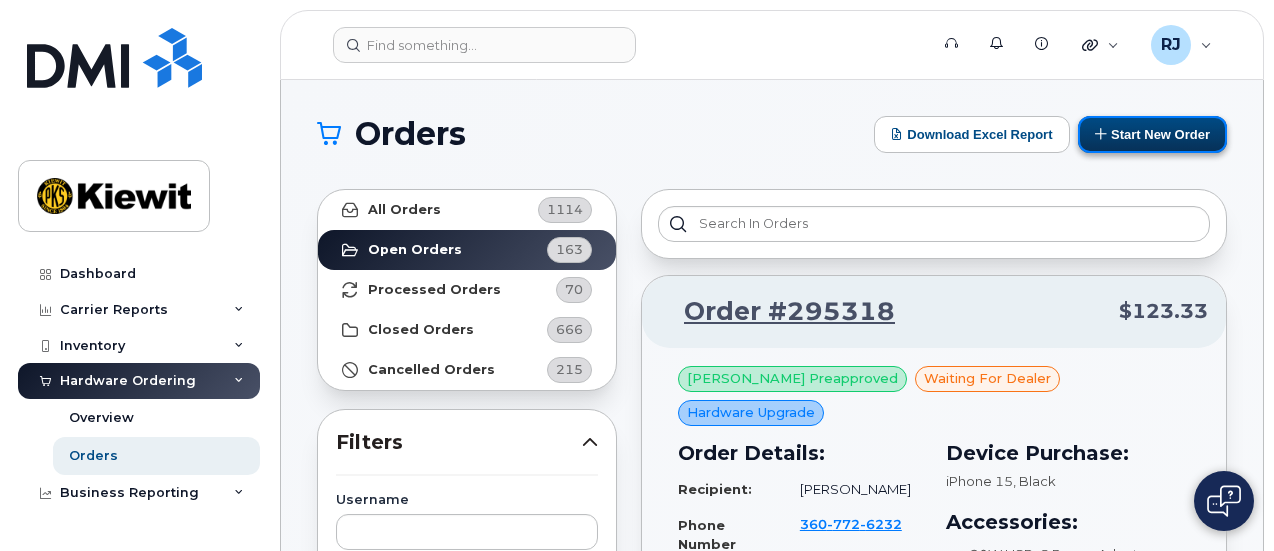 click on "Start New Order" 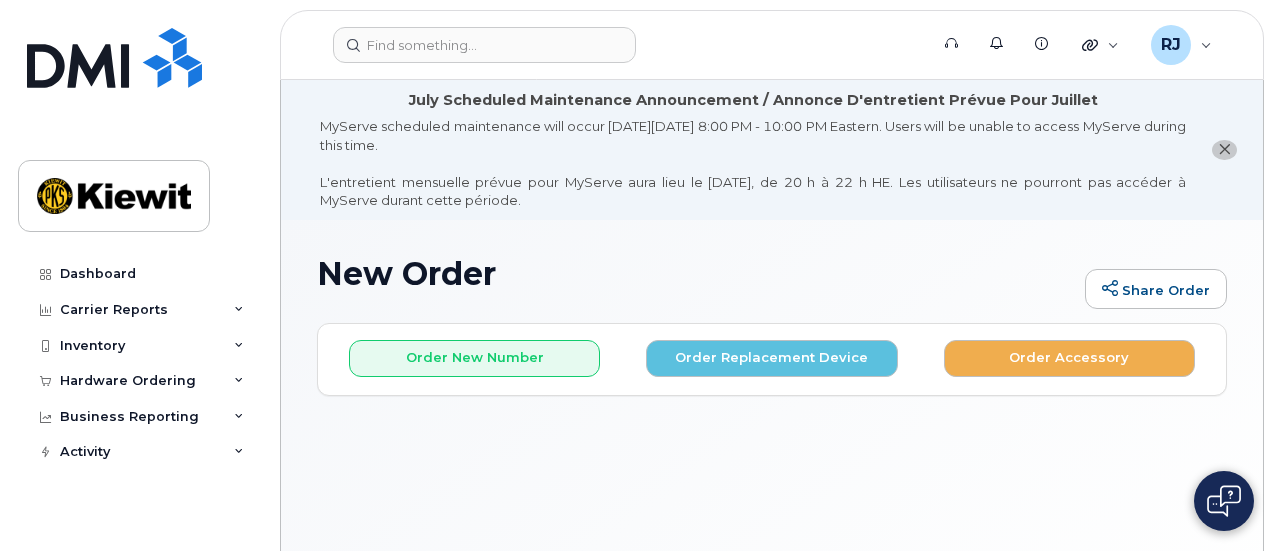scroll, scrollTop: 0, scrollLeft: 0, axis: both 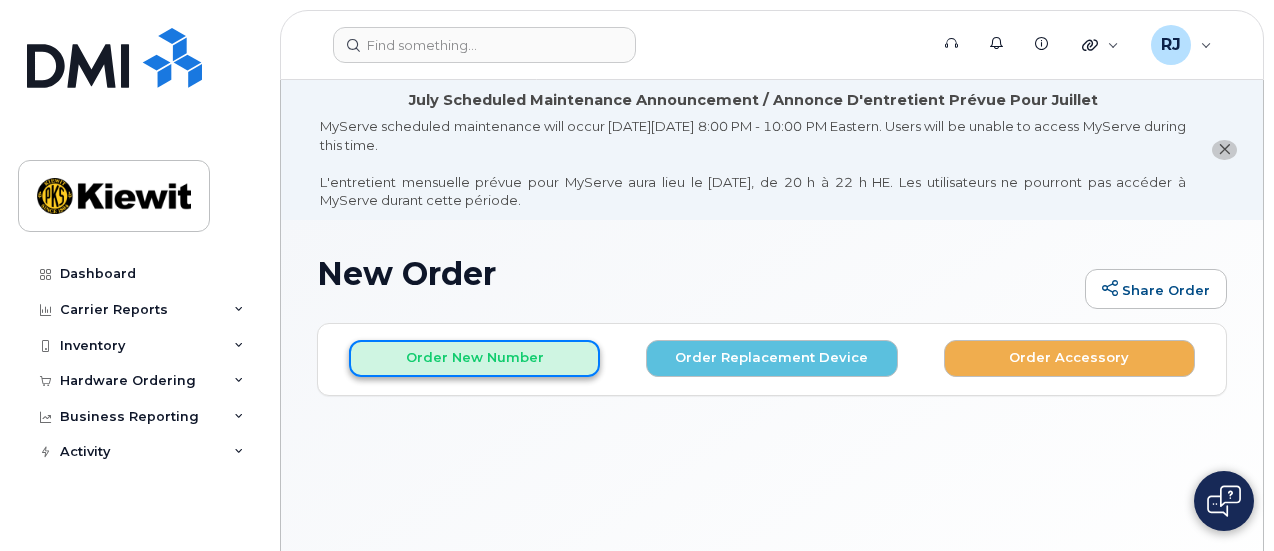 click on "Order New Number" 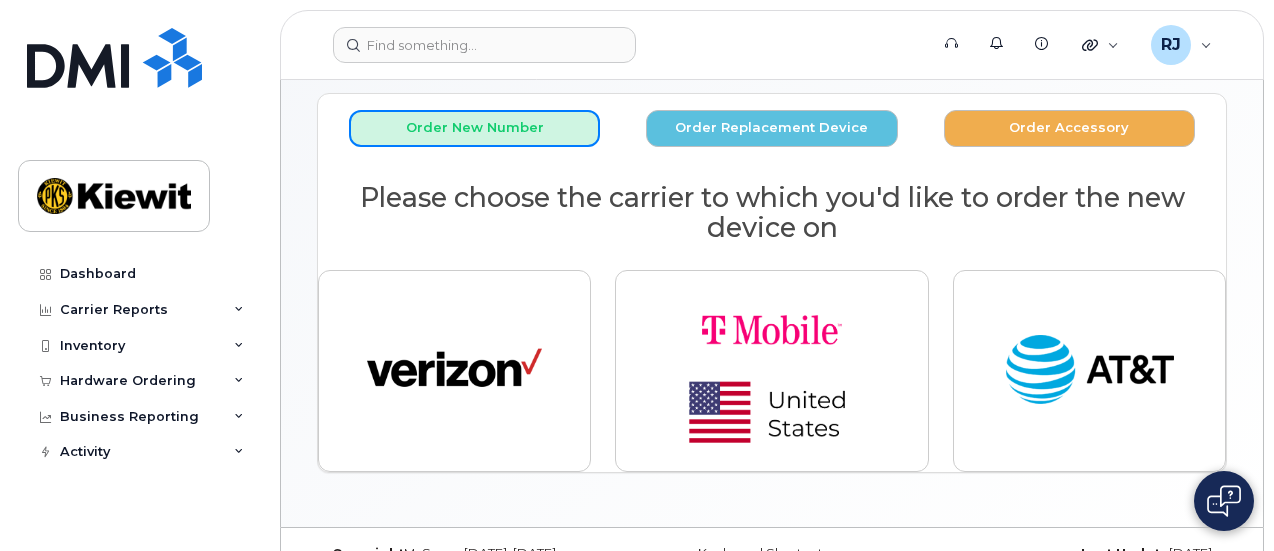 scroll, scrollTop: 267, scrollLeft: 0, axis: vertical 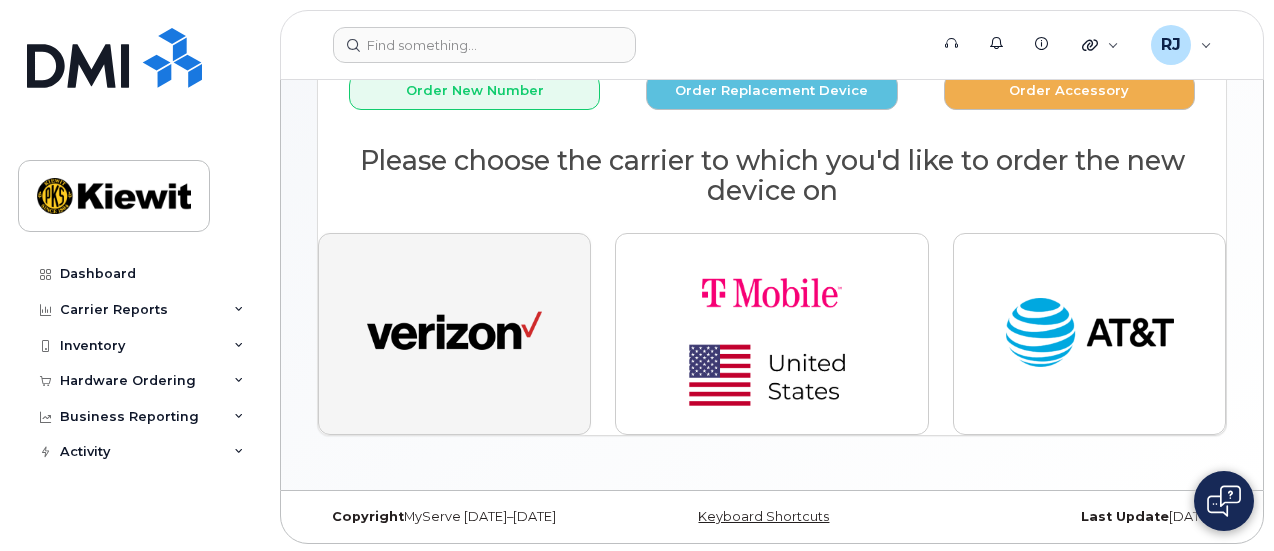 click 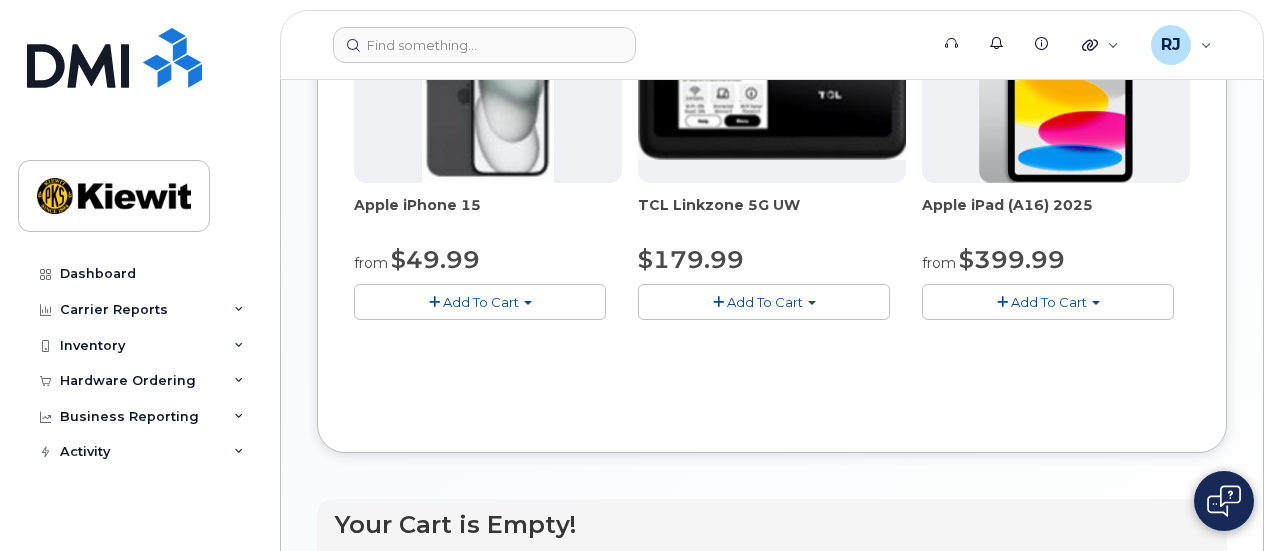 scroll, scrollTop: 567, scrollLeft: 0, axis: vertical 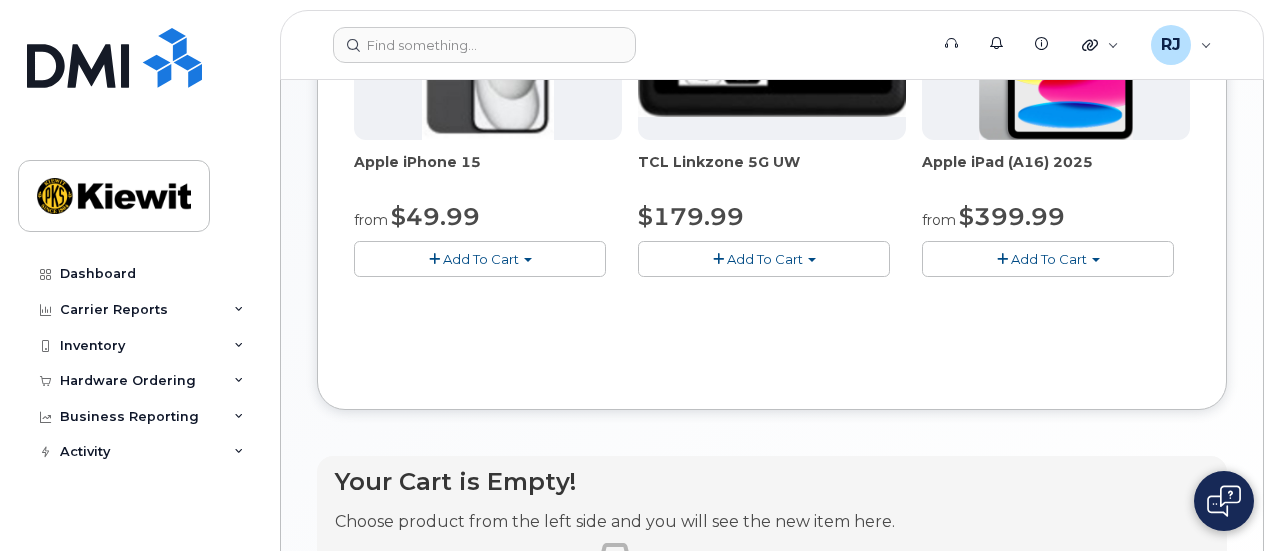 click on "Add To Cart" 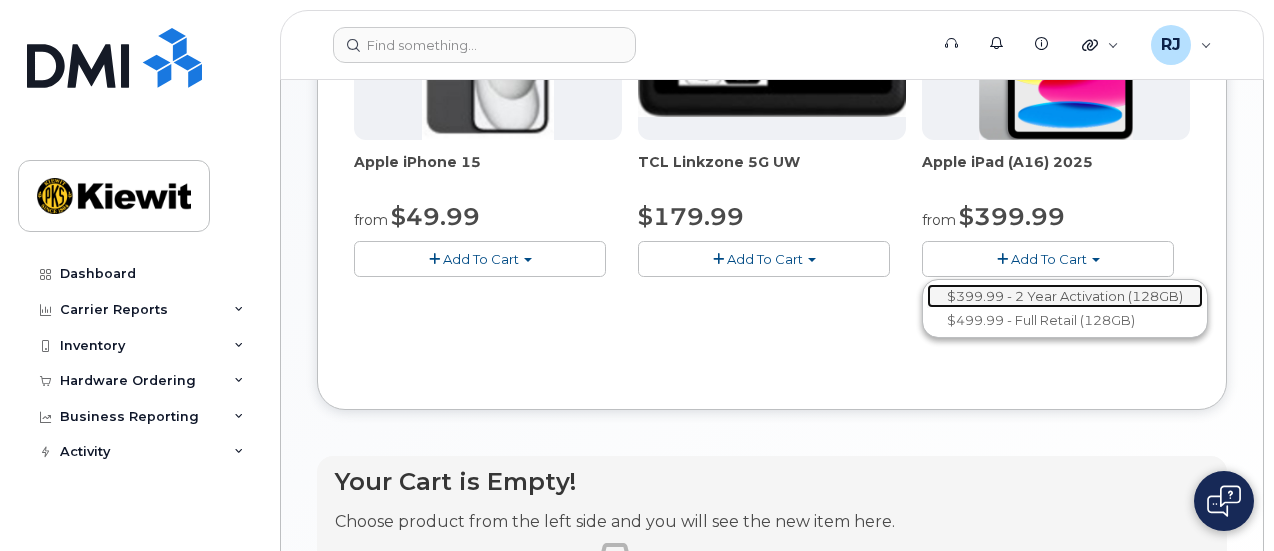 click on "$399.99 - 2 Year Activation (128GB)" 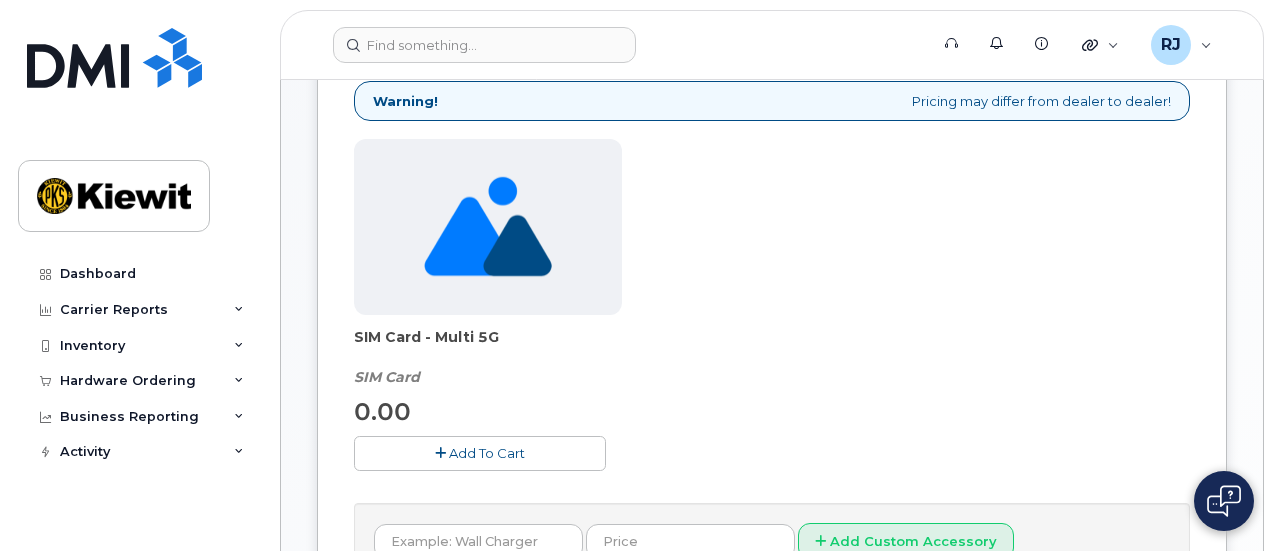 scroll, scrollTop: 454, scrollLeft: 0, axis: vertical 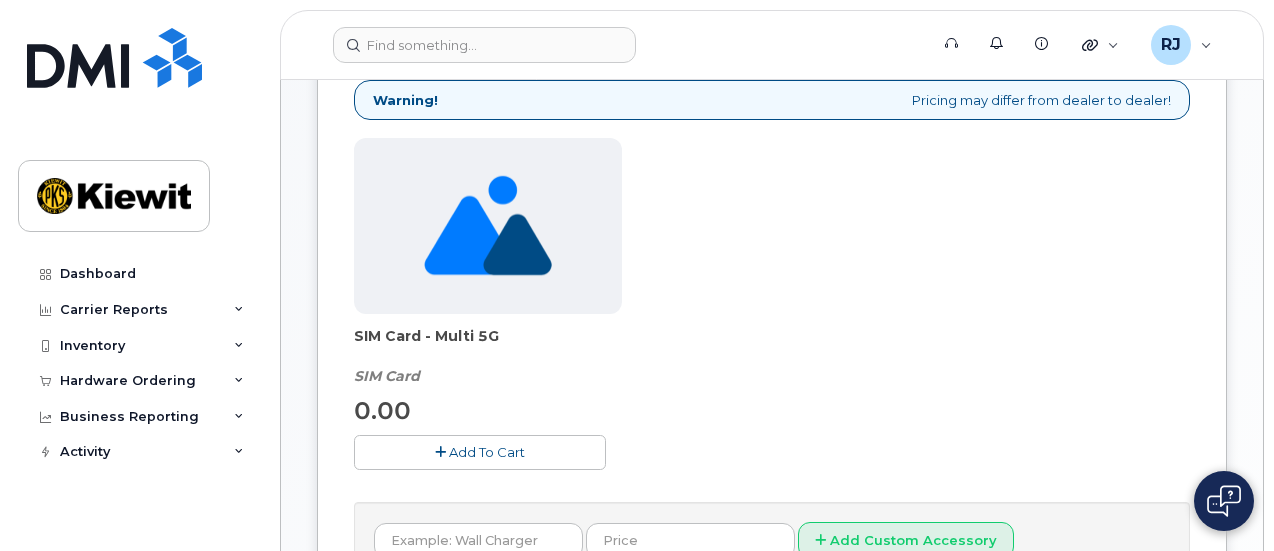 click on "Checkout" 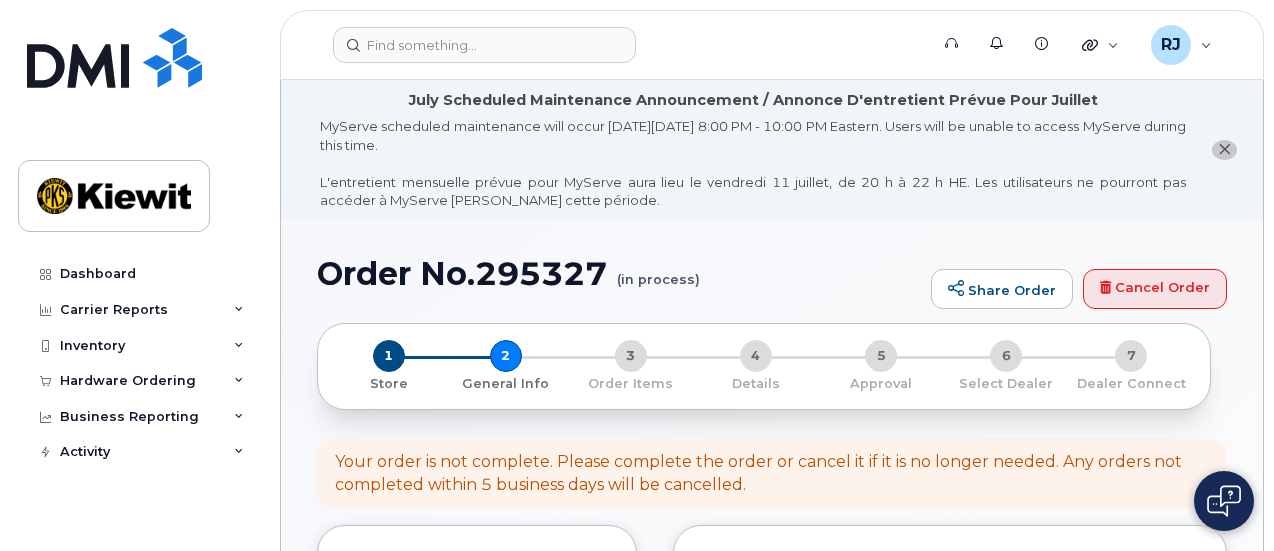 select 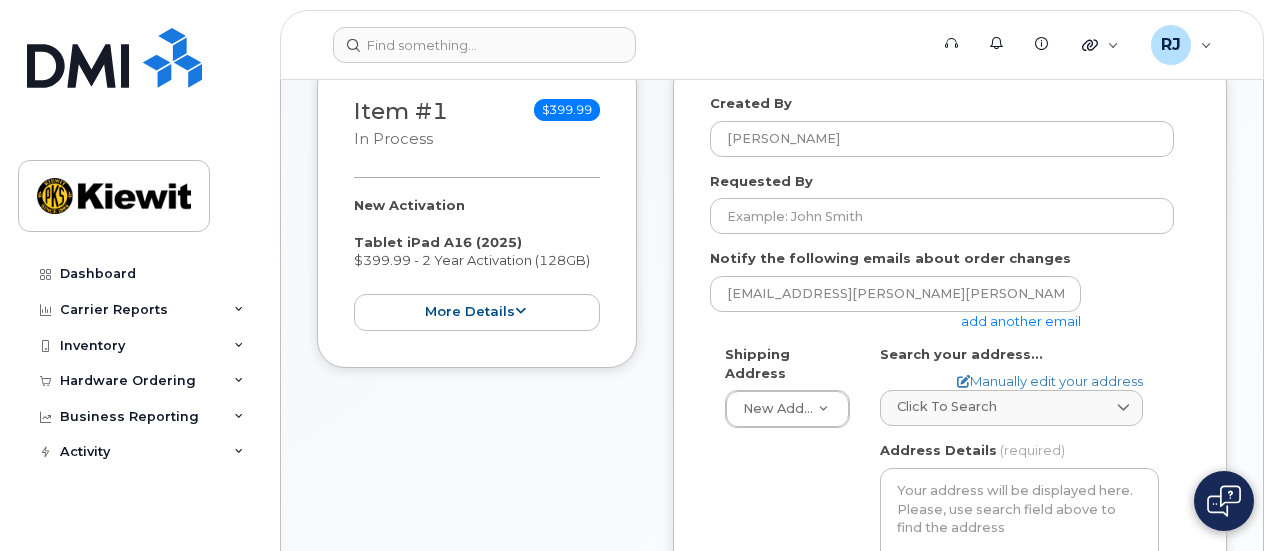 scroll, scrollTop: 500, scrollLeft: 0, axis: vertical 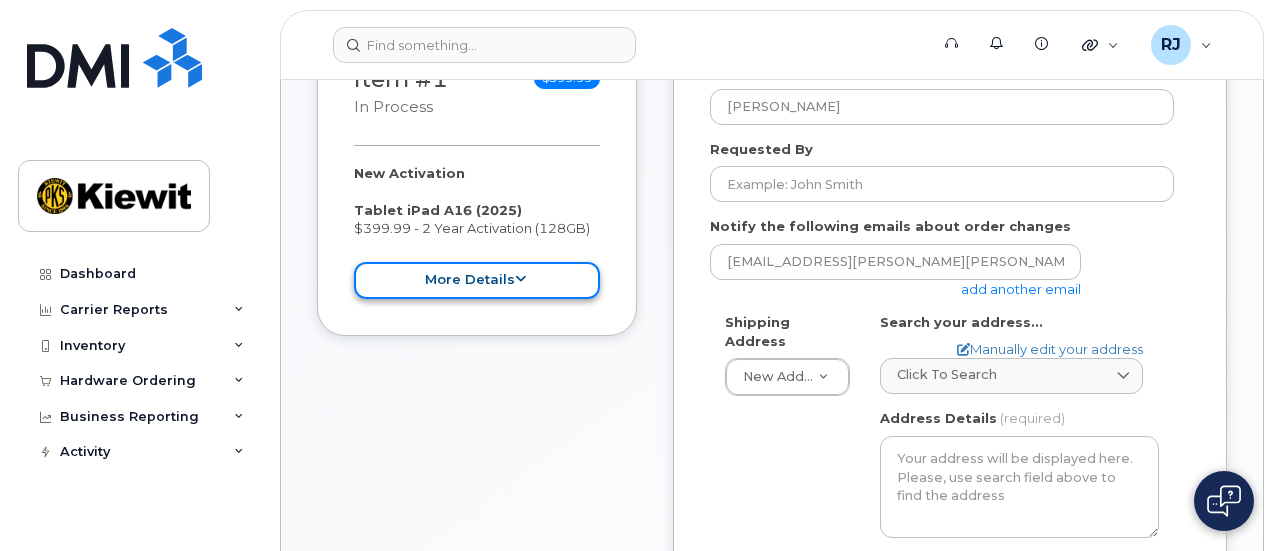 click on "more details" 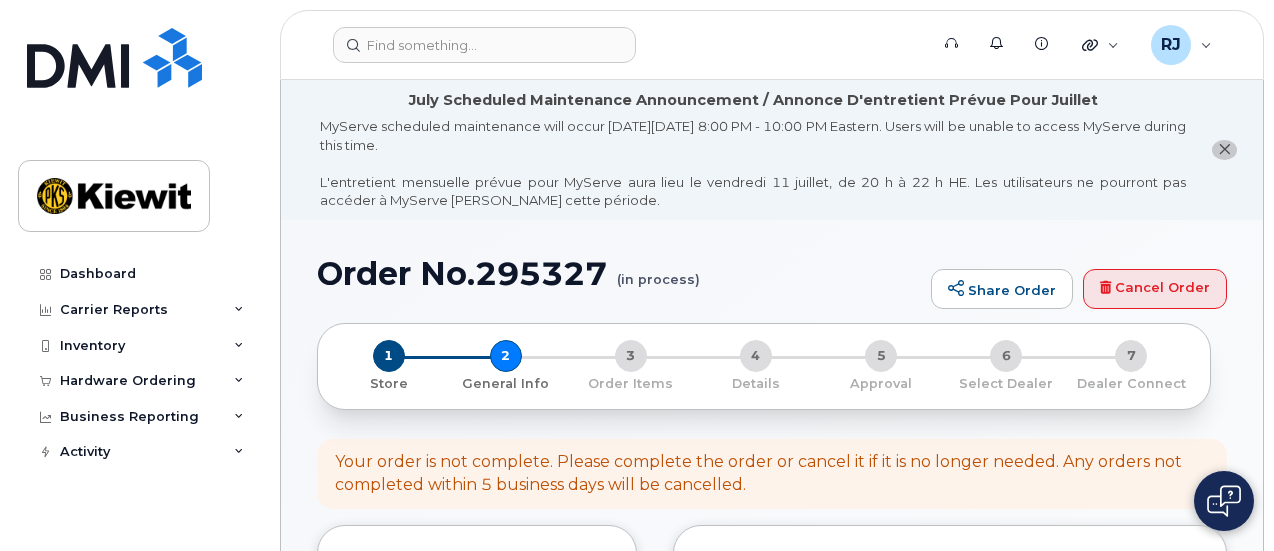 scroll, scrollTop: 100, scrollLeft: 0, axis: vertical 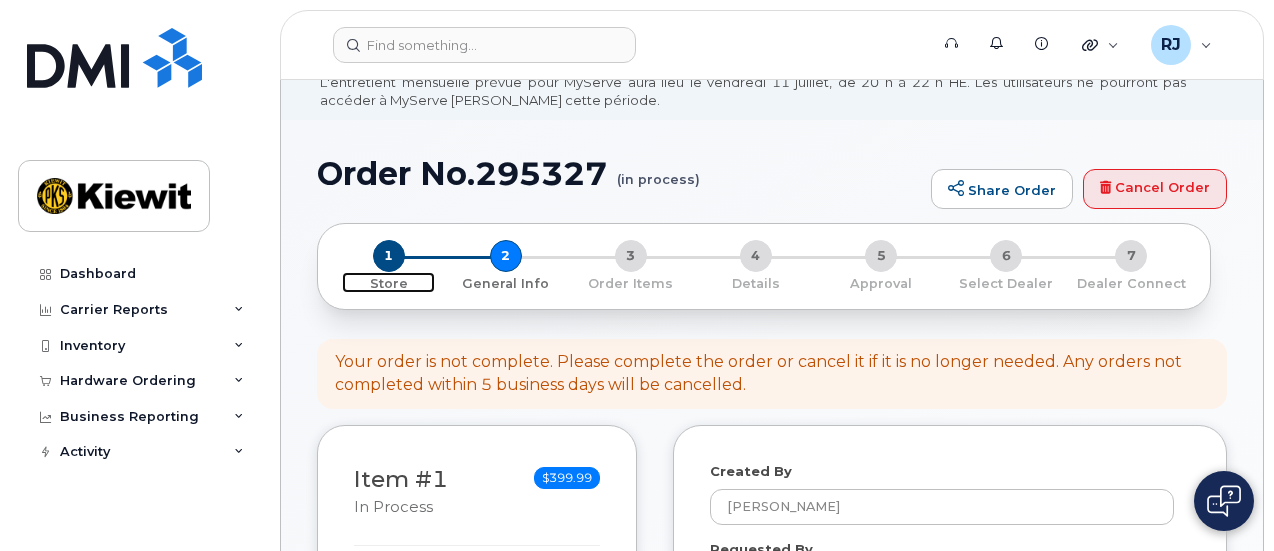 click on "1" 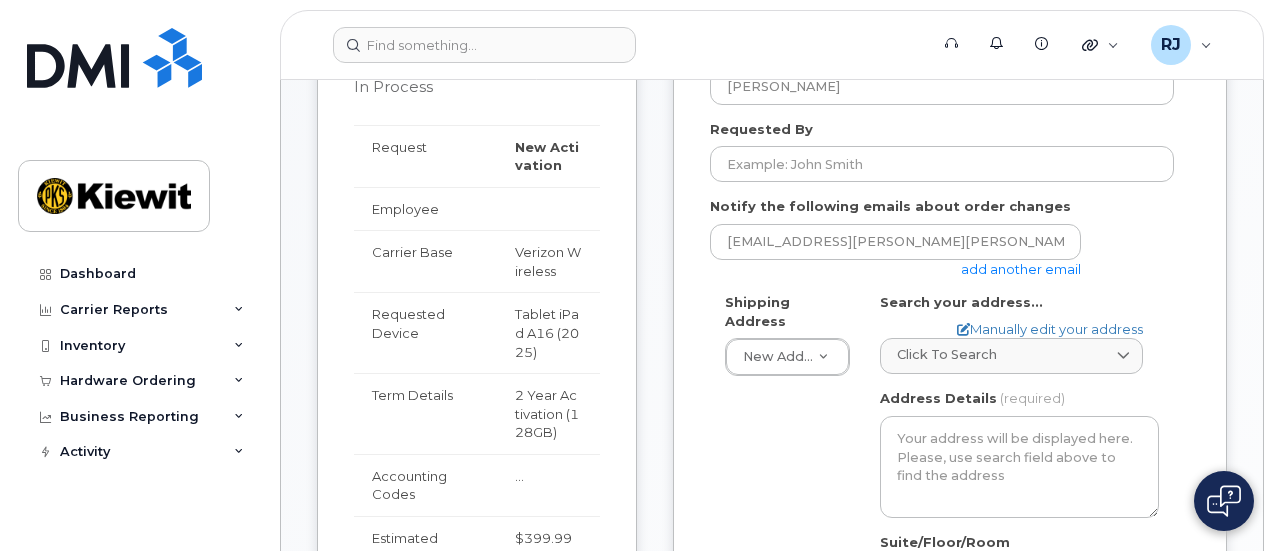 scroll, scrollTop: 600, scrollLeft: 0, axis: vertical 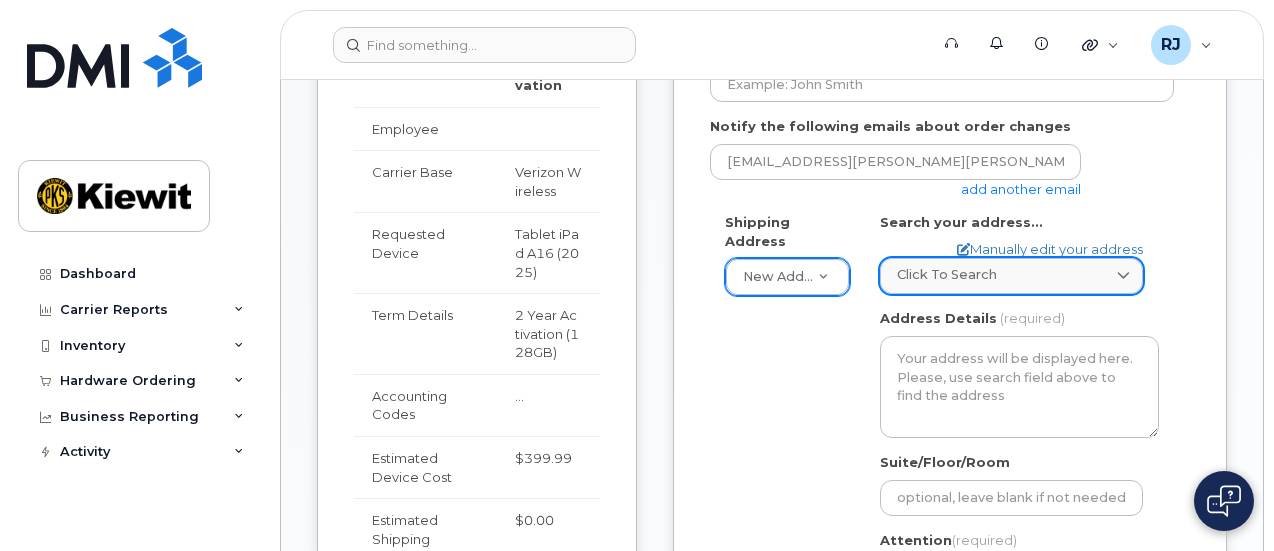 click on "Click to search" 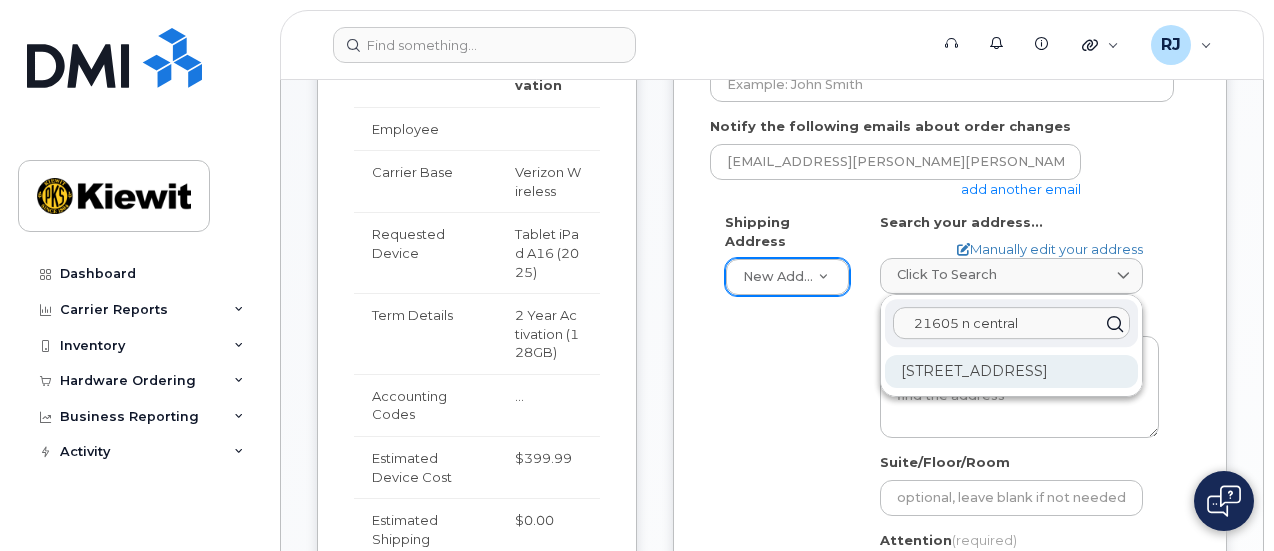 type on "21605 n central" 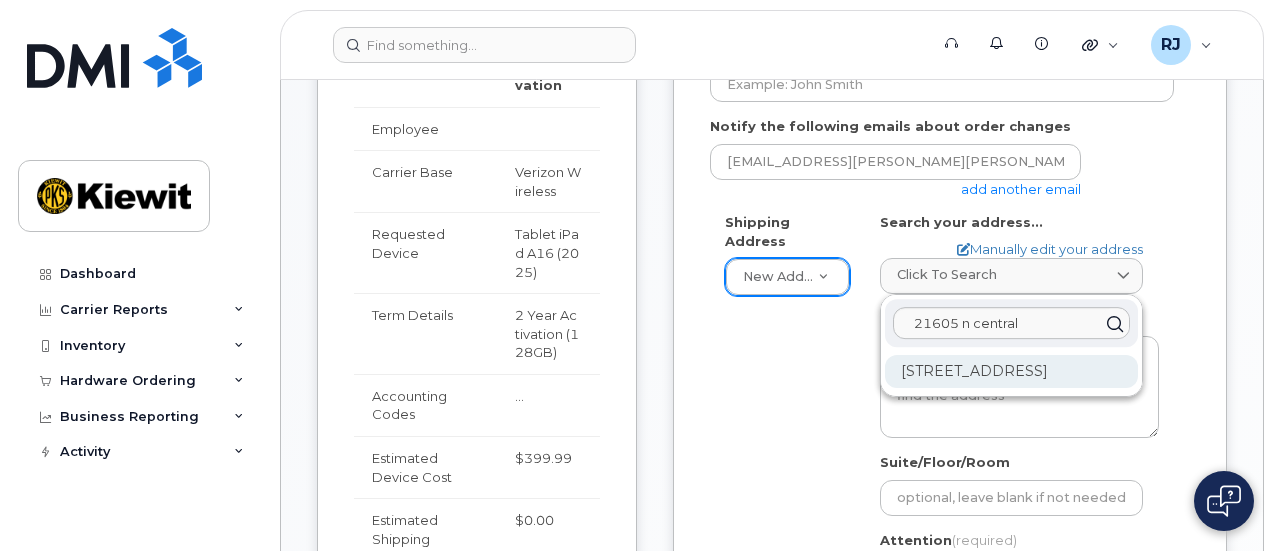 click on "21605 N Central Ave Phoenix AZ 85024-5103" 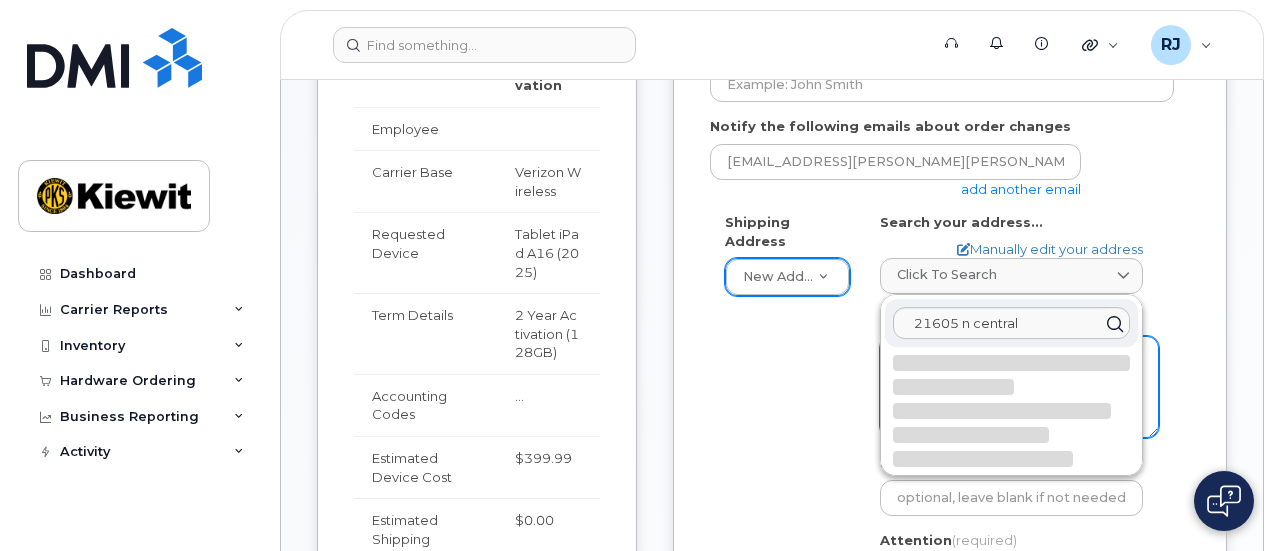 select 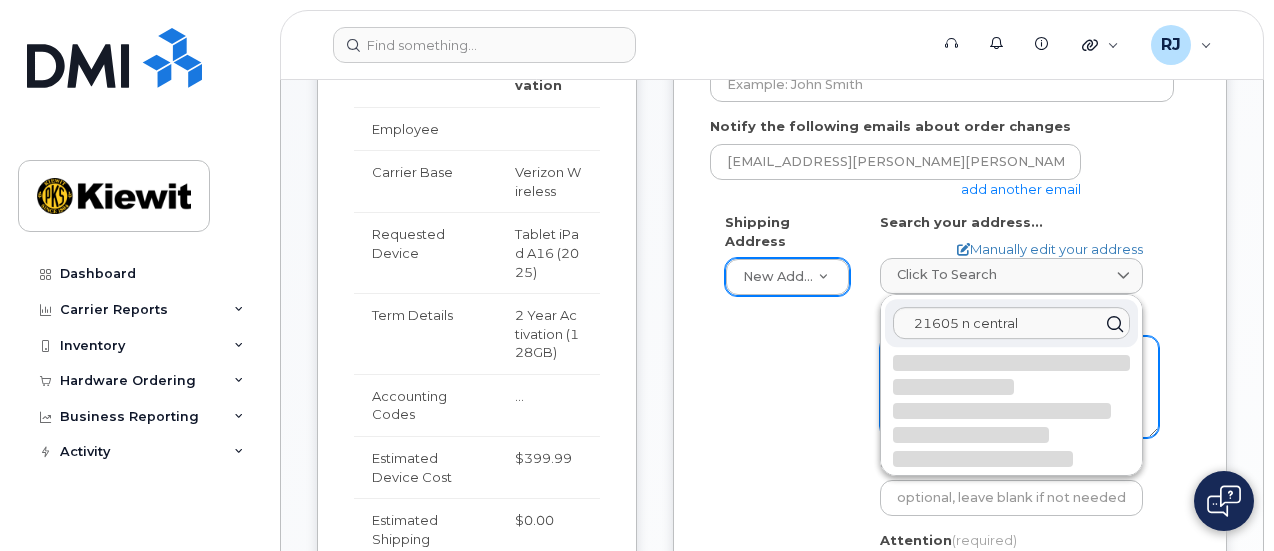 type on "21605 N Central Ave
PHOENIX AZ 85024-5103
UNITED STATES" 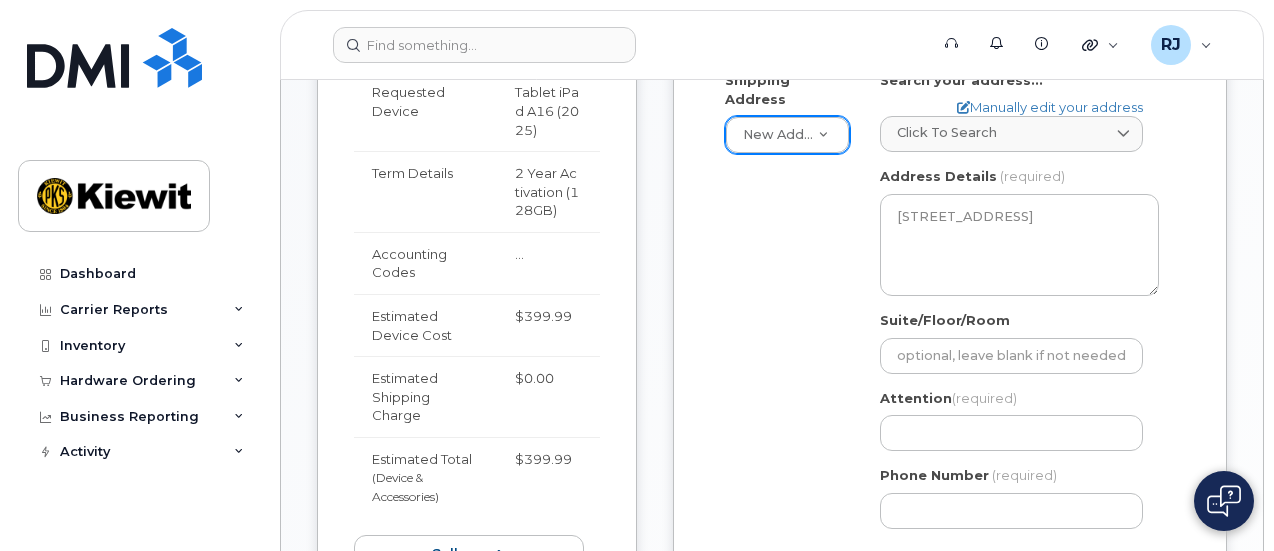 scroll, scrollTop: 700, scrollLeft: 0, axis: vertical 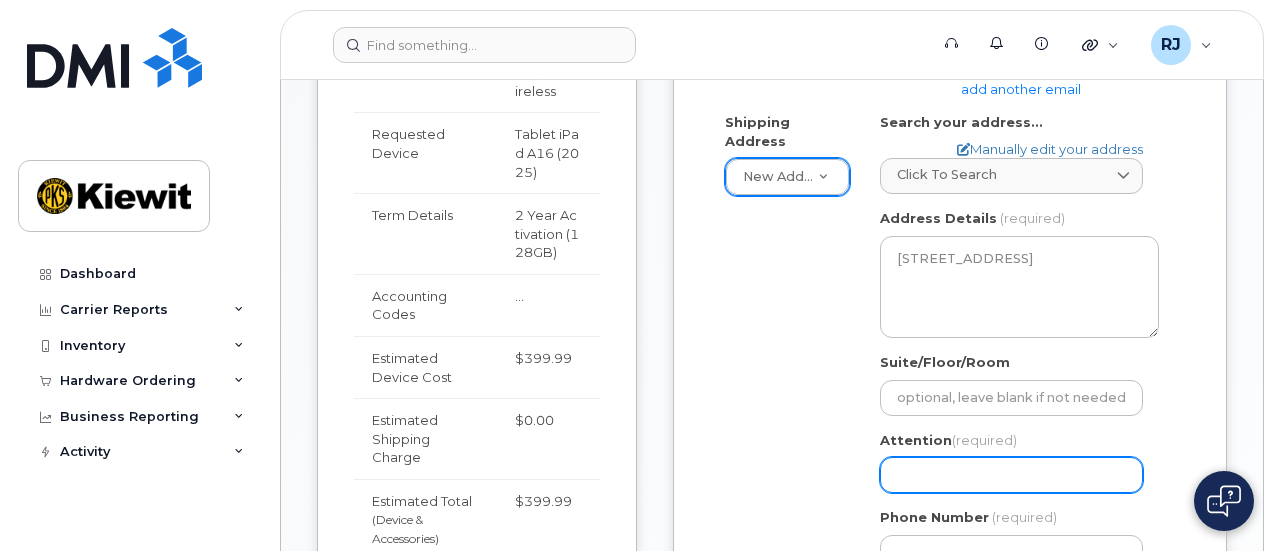 click on "Attention
(required)" 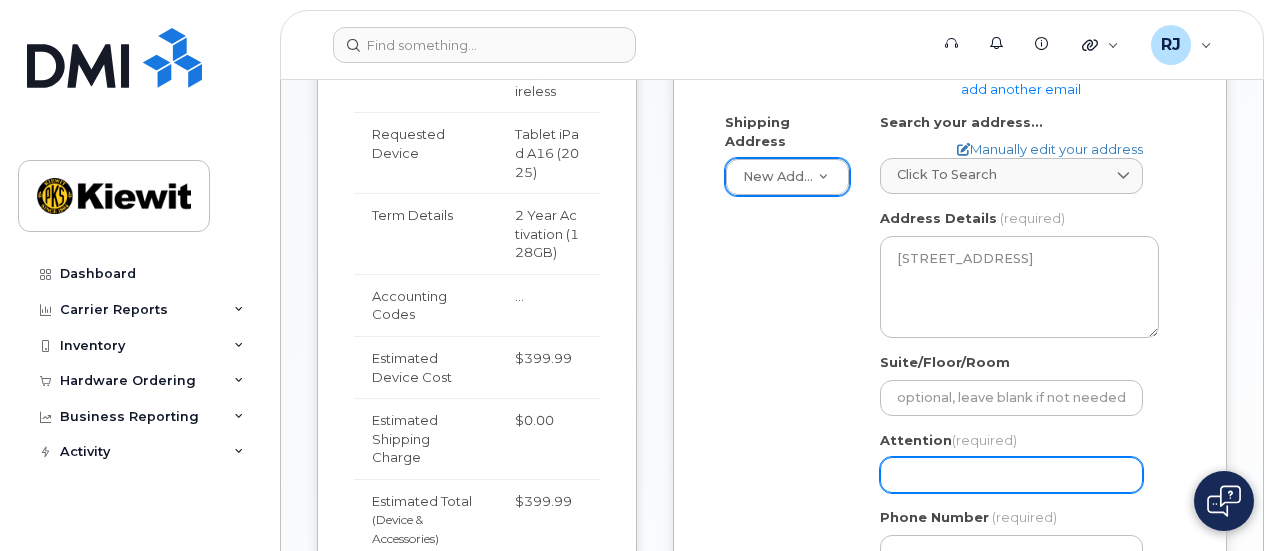 select 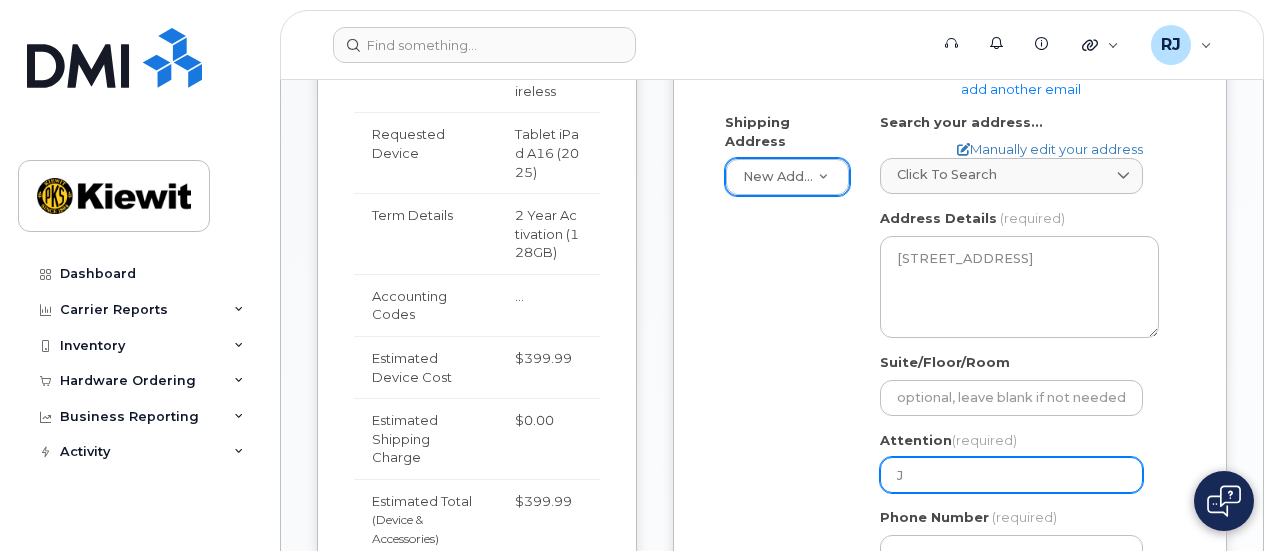 select 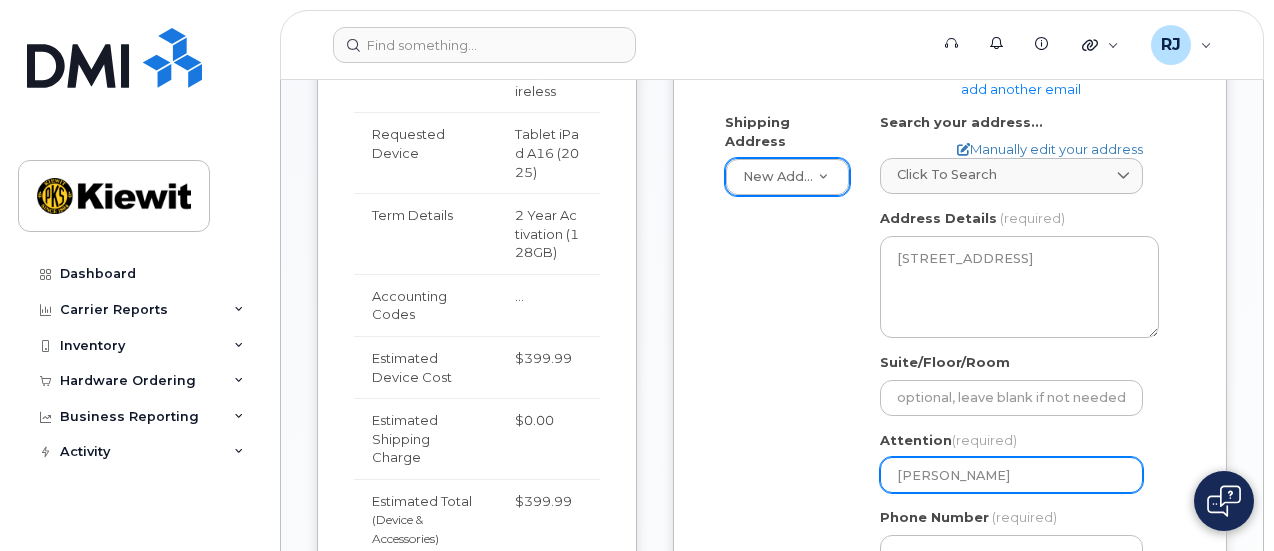 select 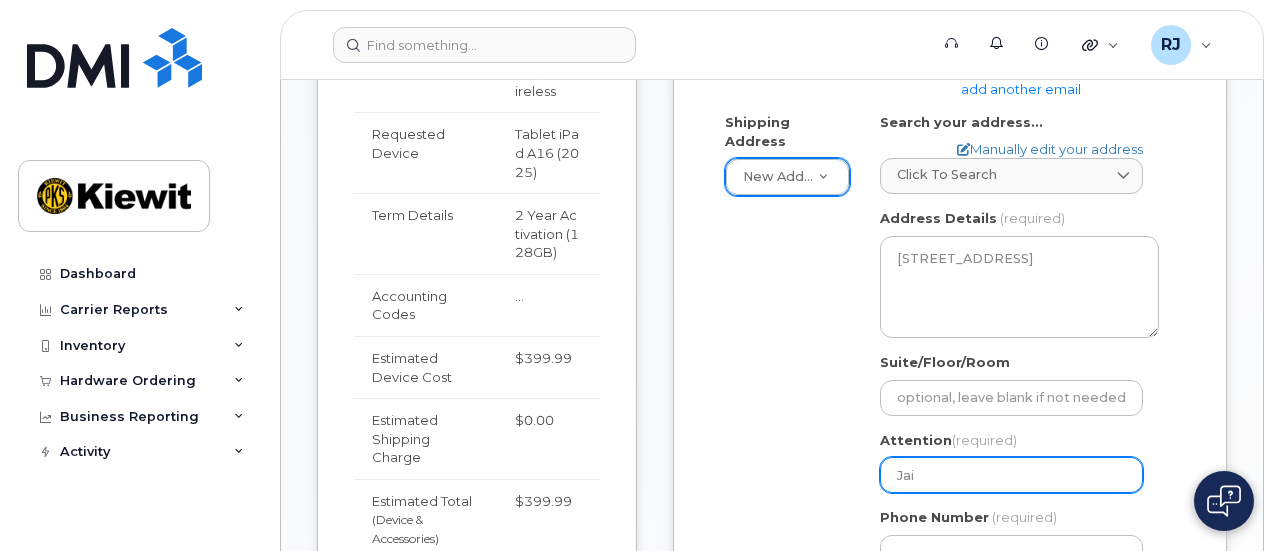 select 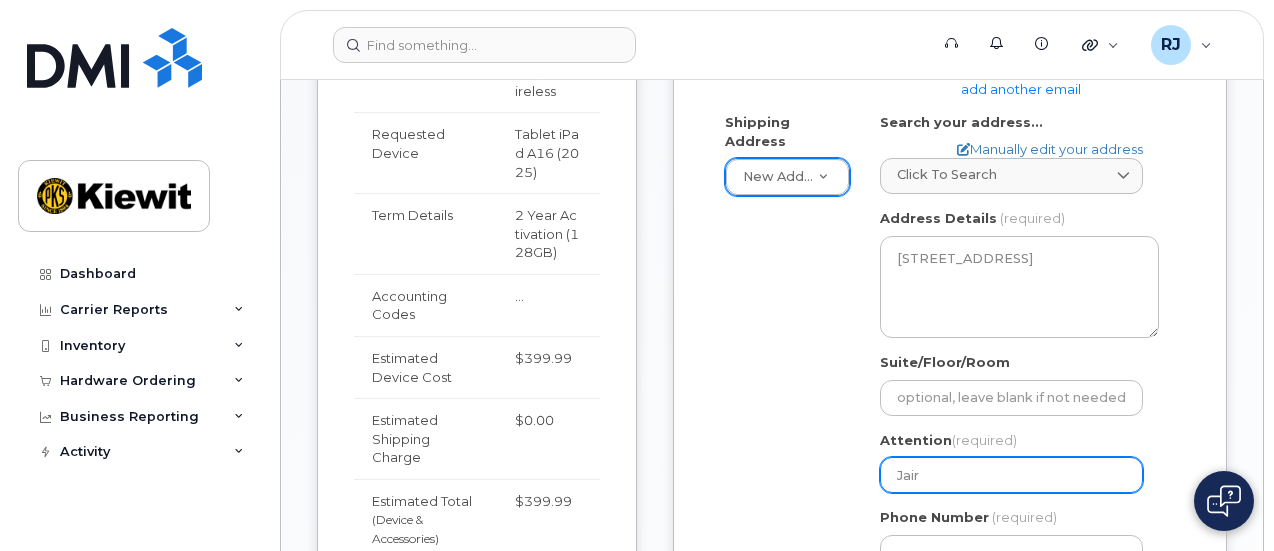 type on "Jair" 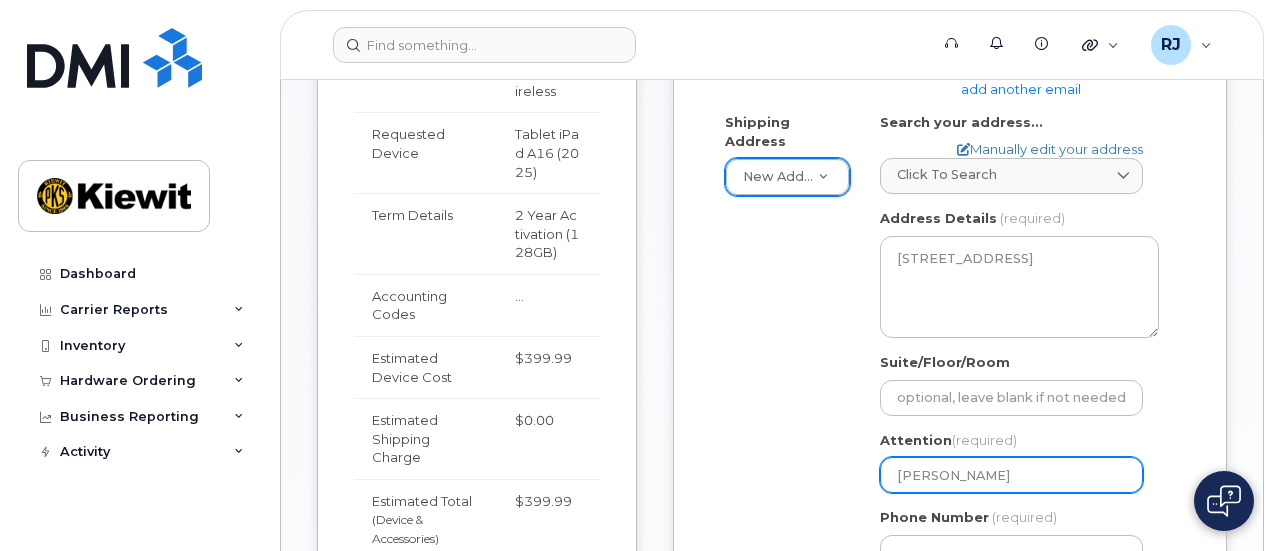type on "Jair To" 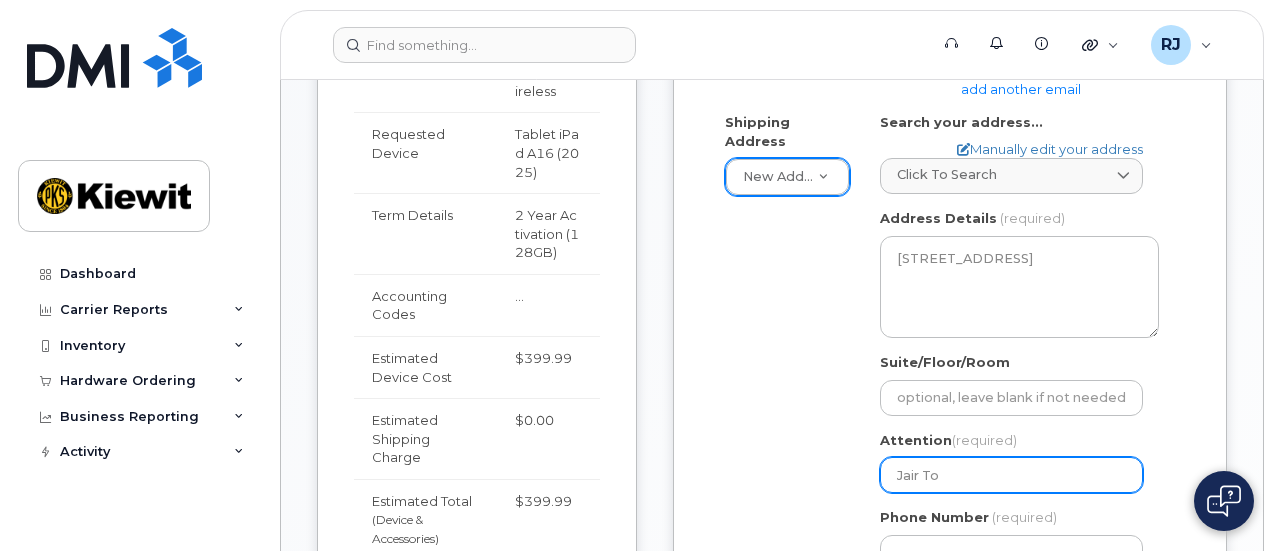 select 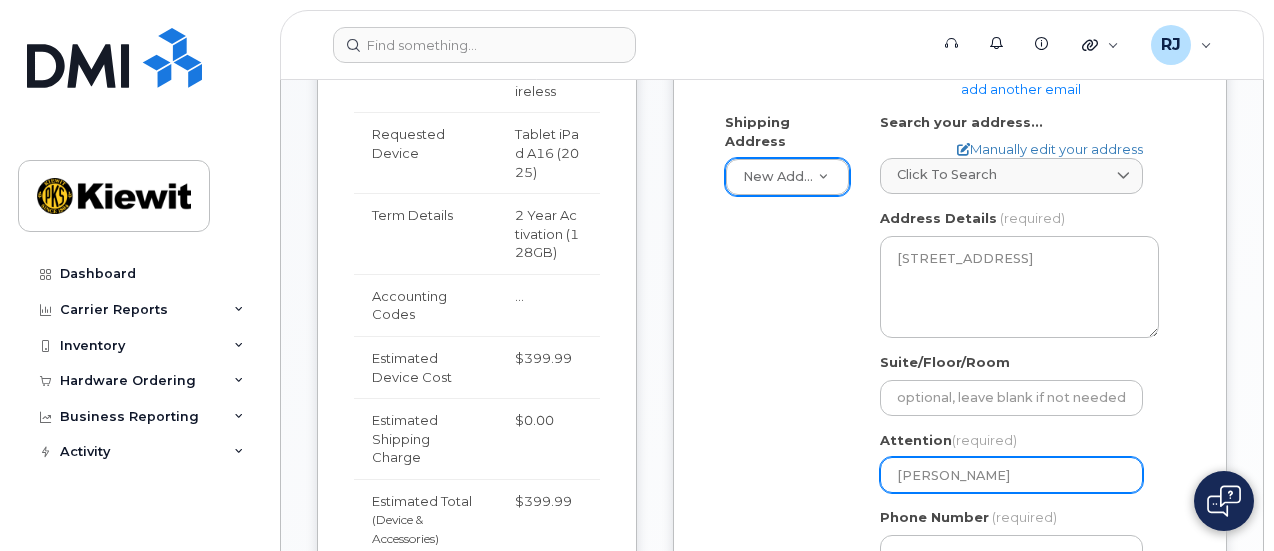 select 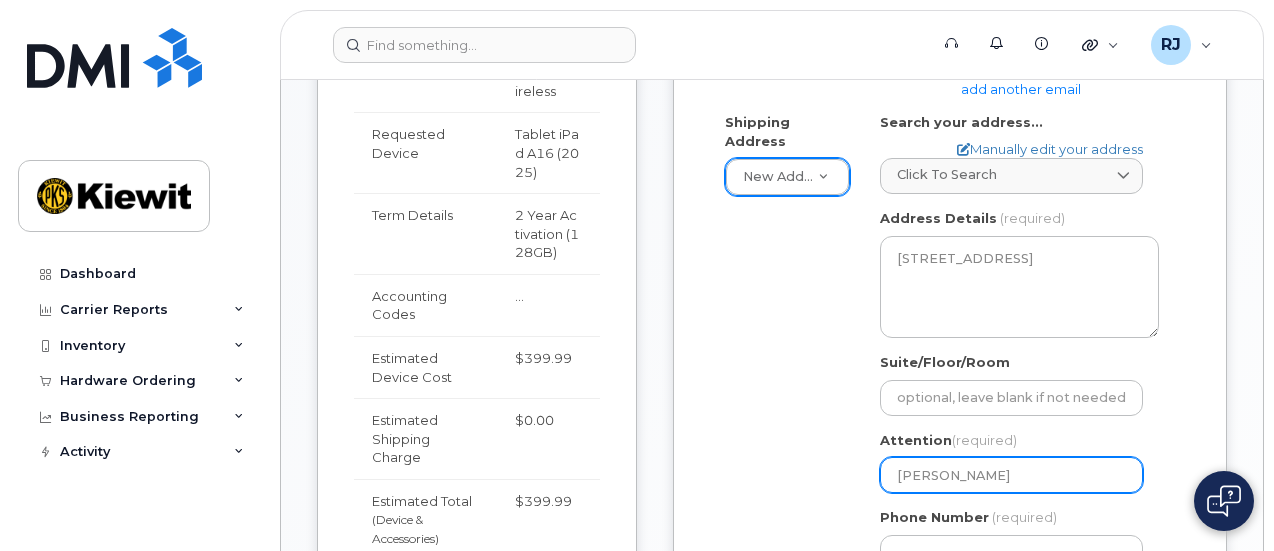 select 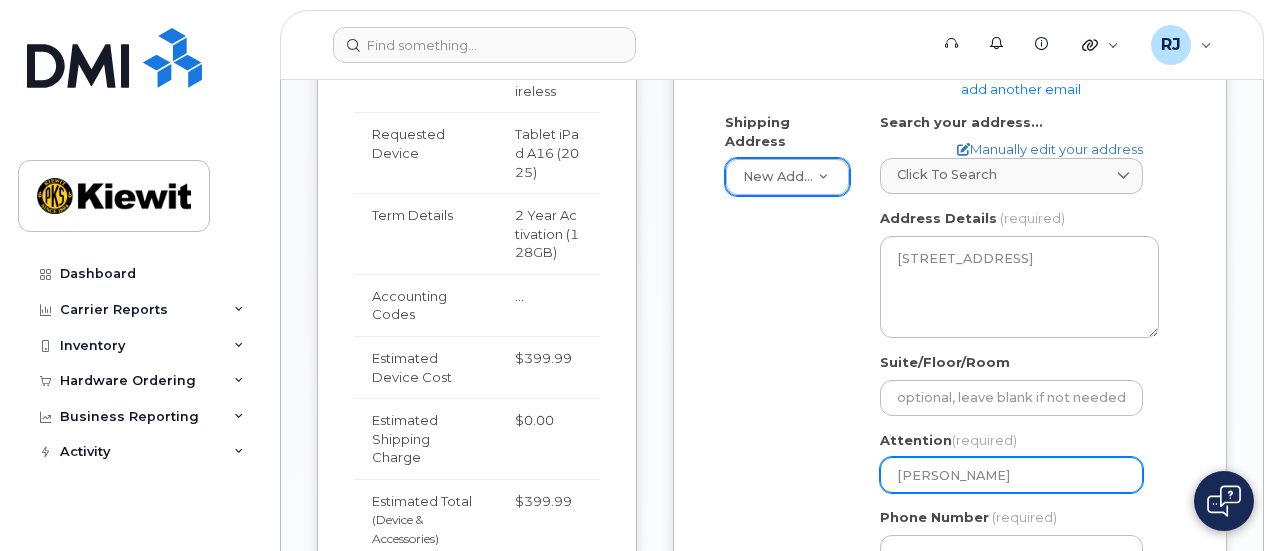 select 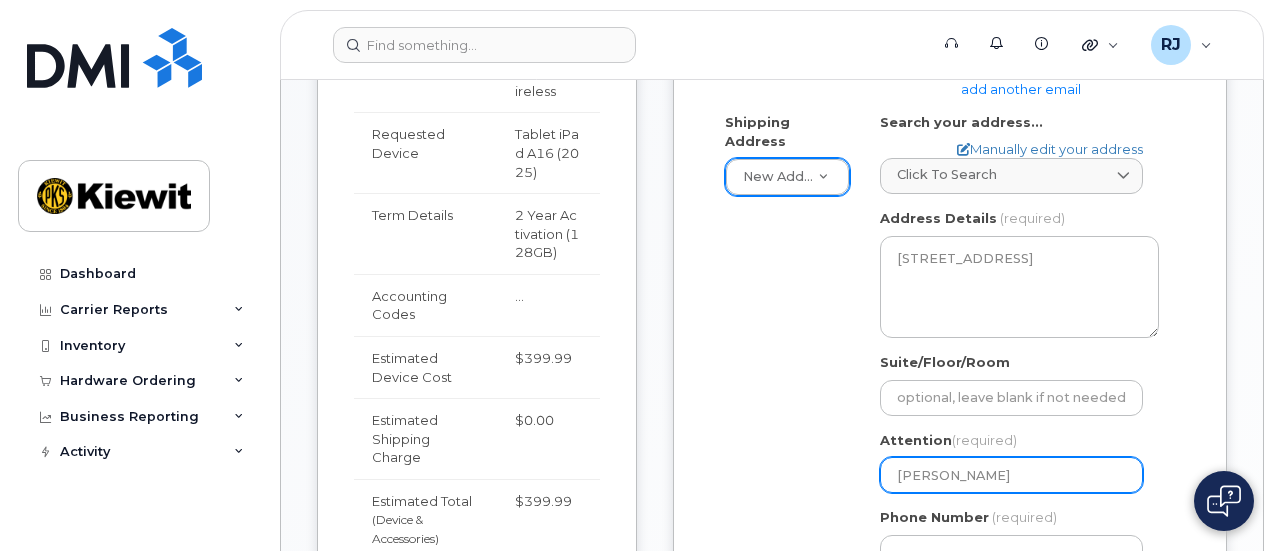 select 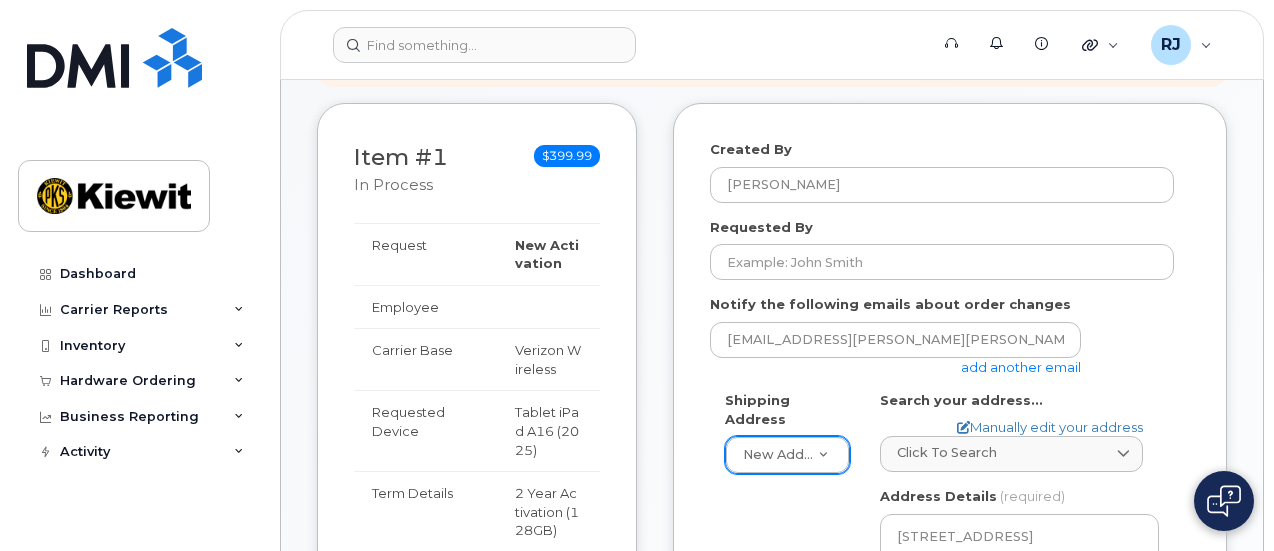 scroll, scrollTop: 400, scrollLeft: 0, axis: vertical 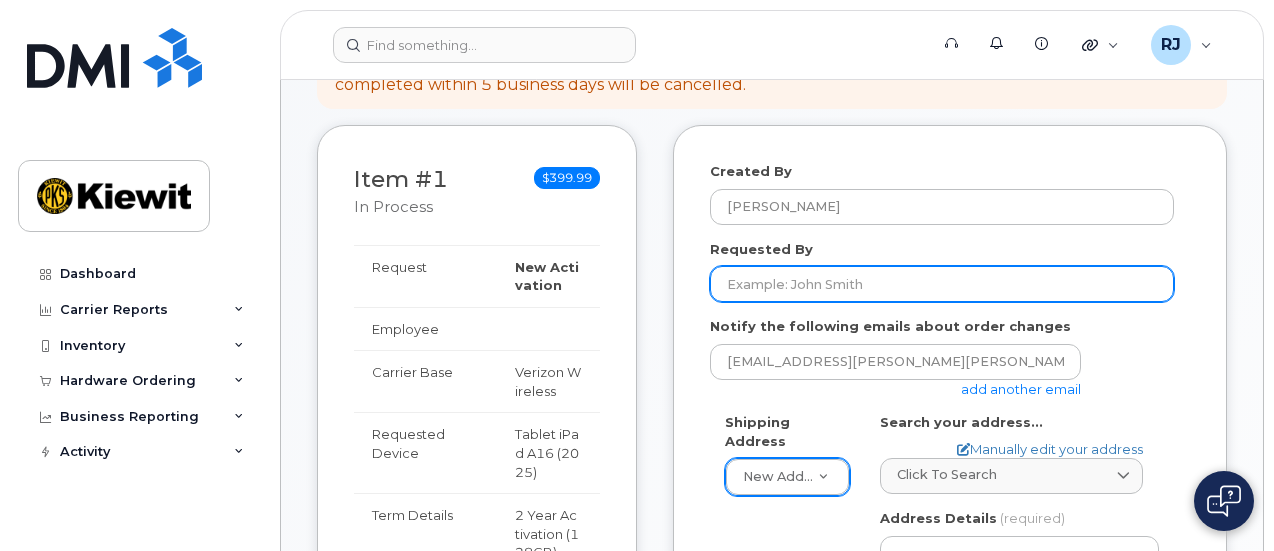 type on "[PERSON_NAME]" 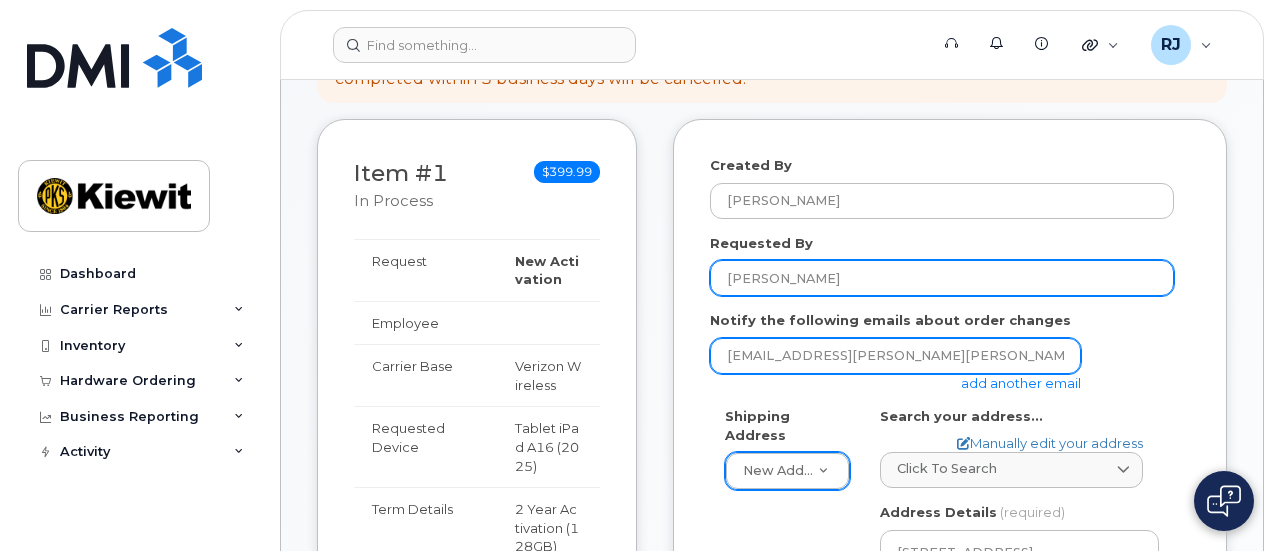 scroll, scrollTop: 500, scrollLeft: 0, axis: vertical 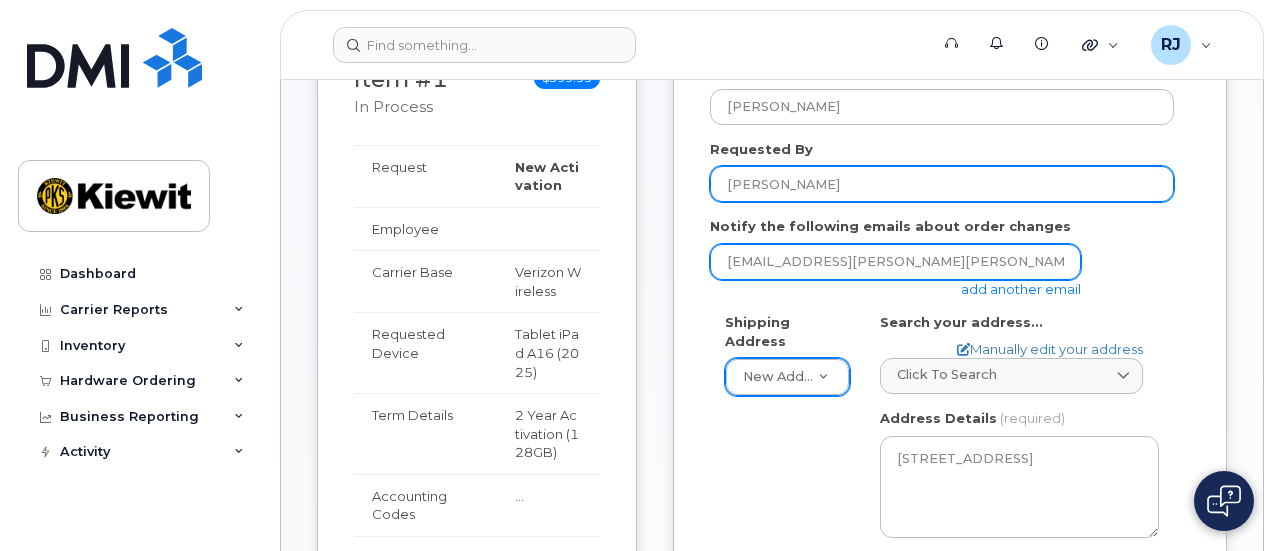 type on "[PERSON_NAME]" 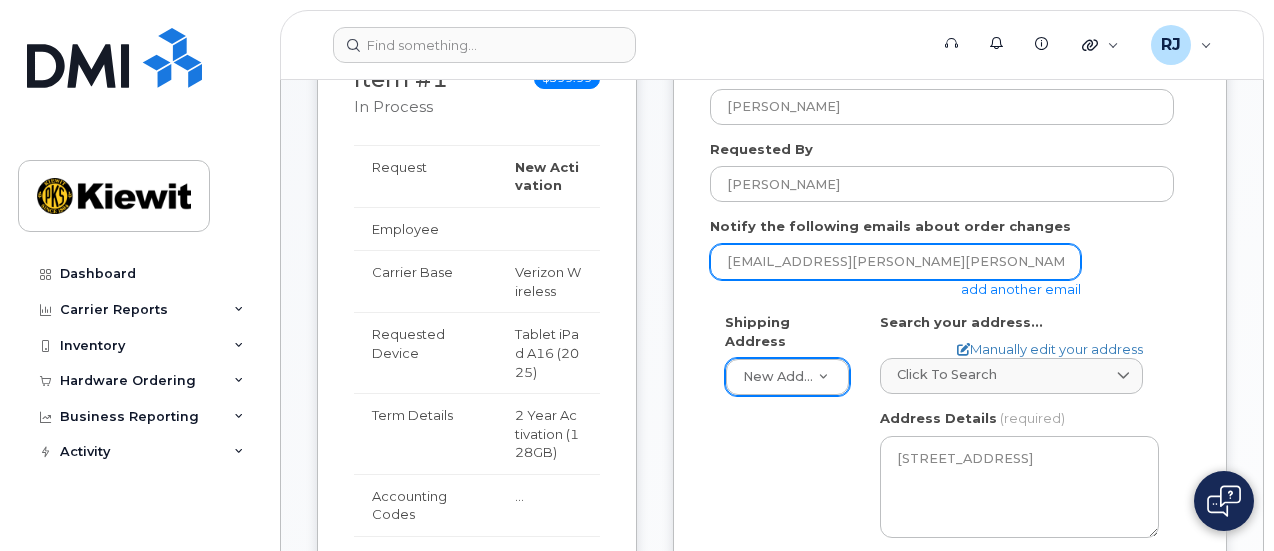 drag, startPoint x: 937, startPoint y: 265, endPoint x: 676, endPoint y: 259, distance: 261.06897 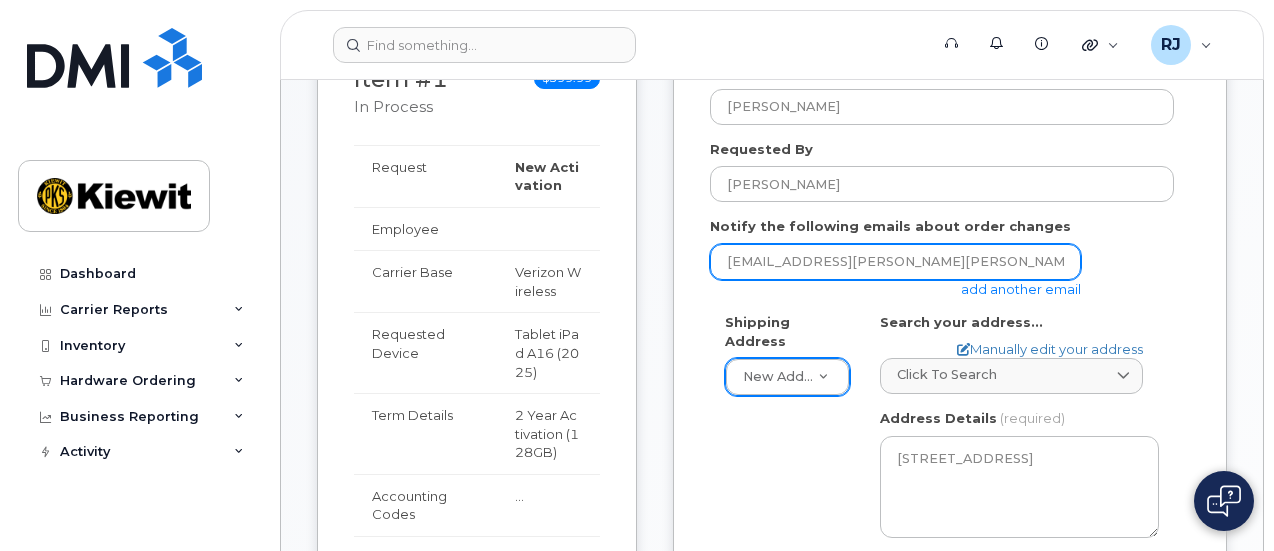 click on "[EMAIL_ADDRESS][PERSON_NAME][PERSON_NAME][DOMAIN_NAME]" 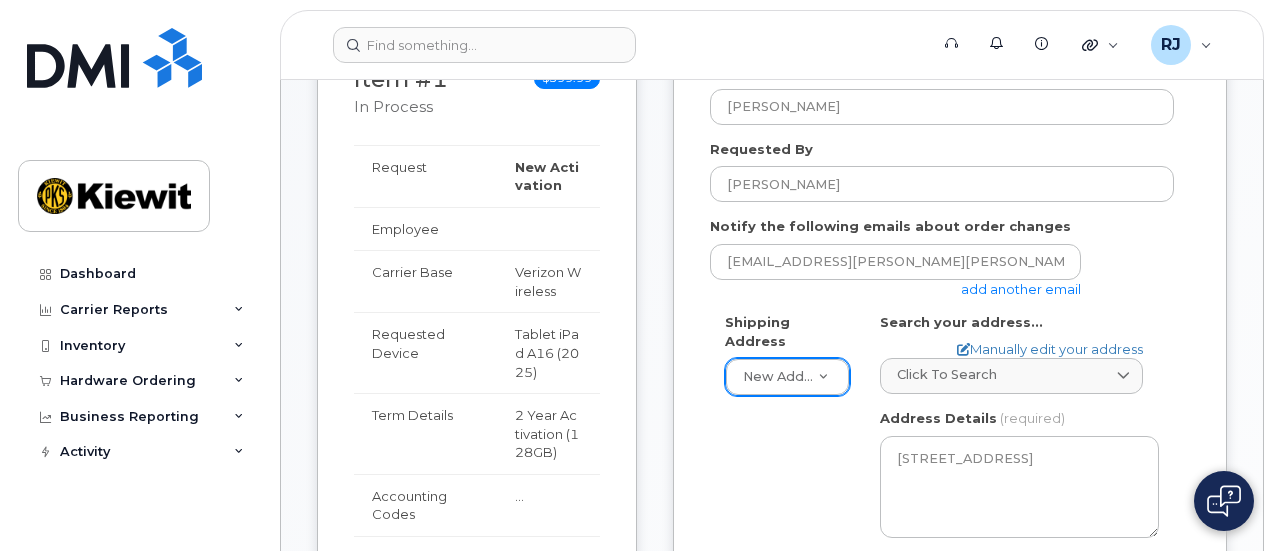 click on "russellb.jones@kiewit.com
add another email" 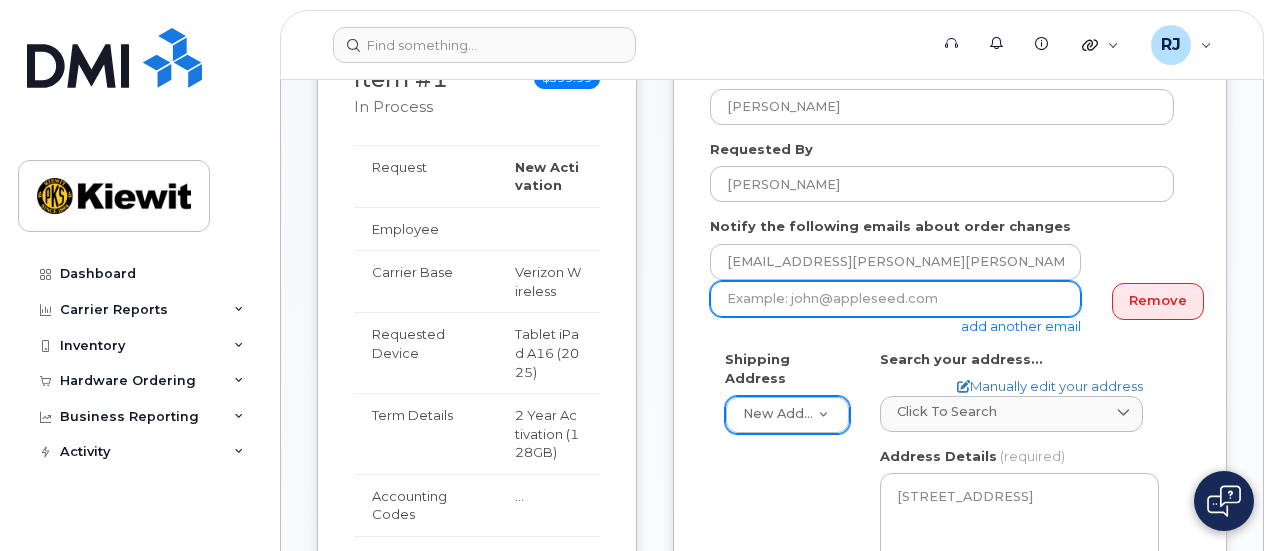 click 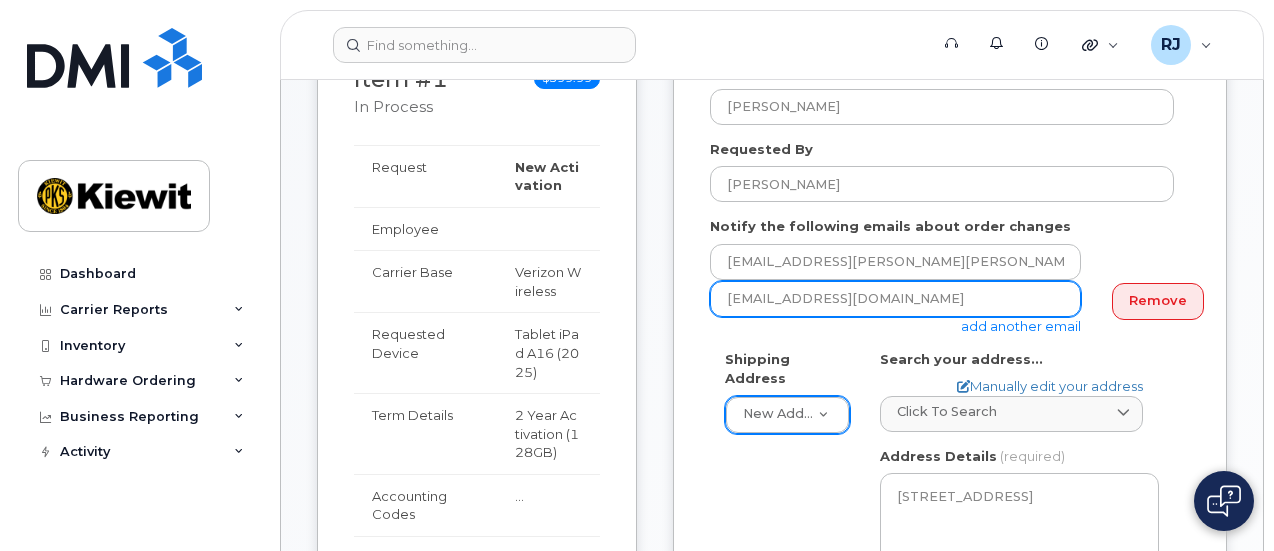 type on "[EMAIL_ADDRESS][DOMAIN_NAME]" 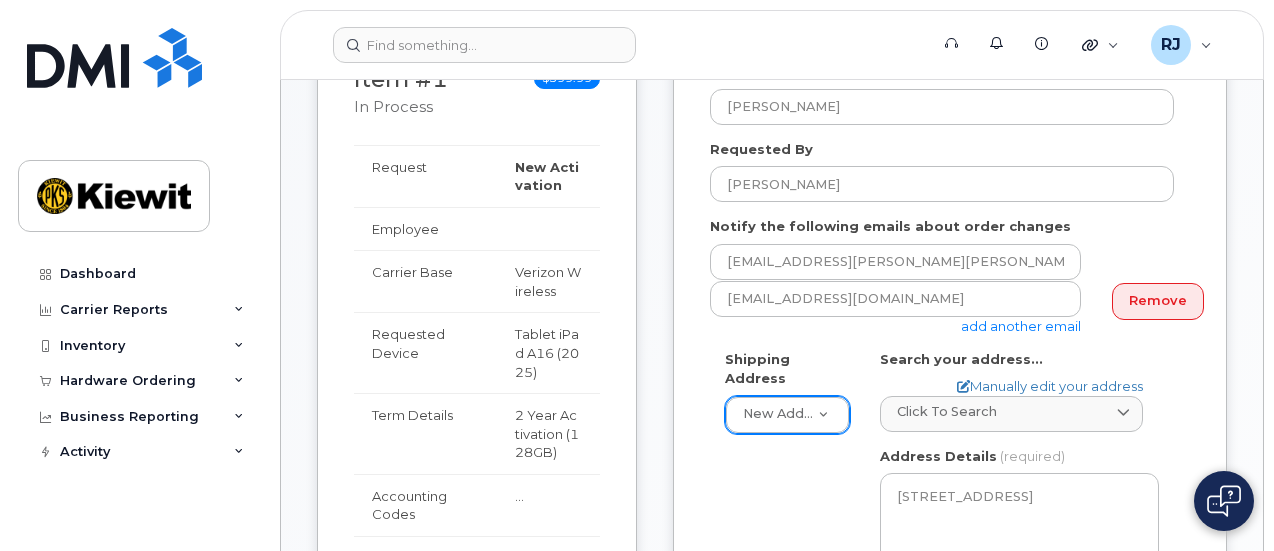 click on "add another email" 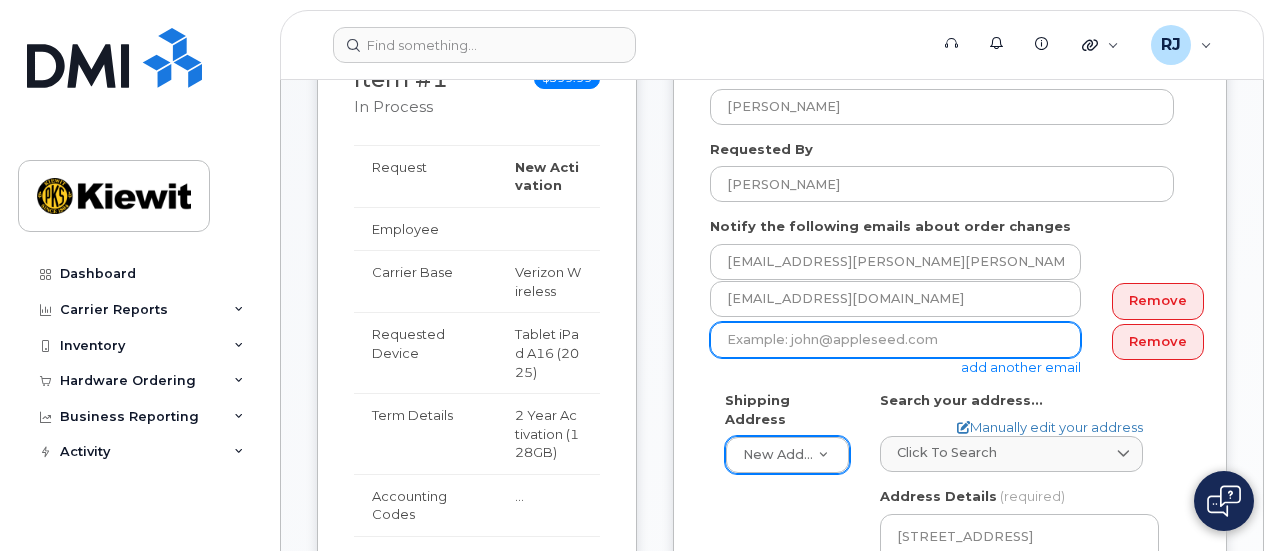 click 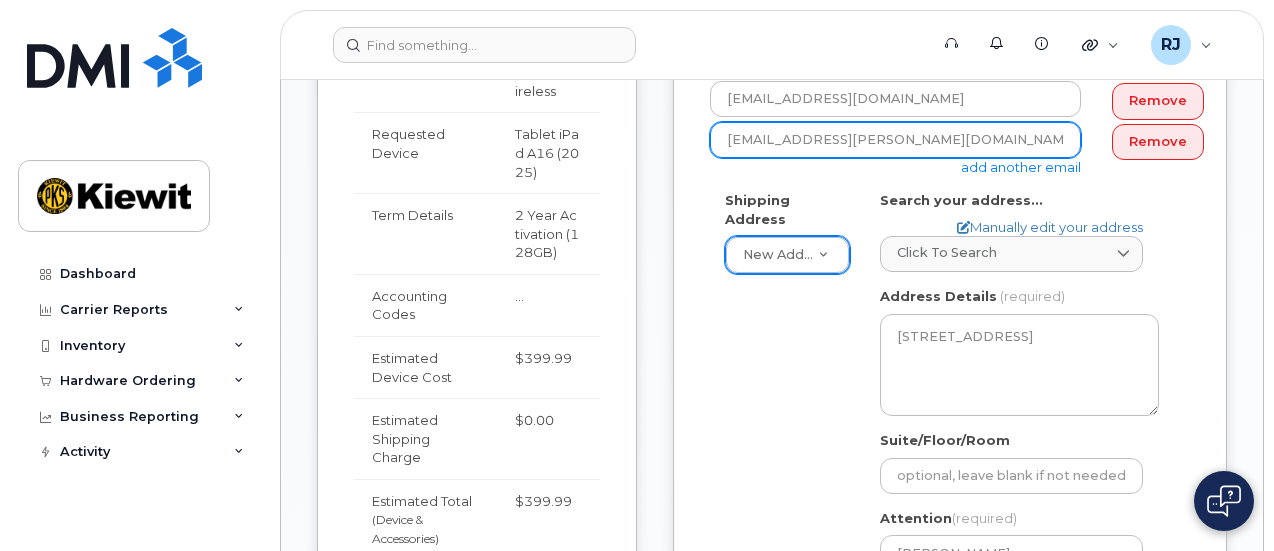 scroll, scrollTop: 900, scrollLeft: 0, axis: vertical 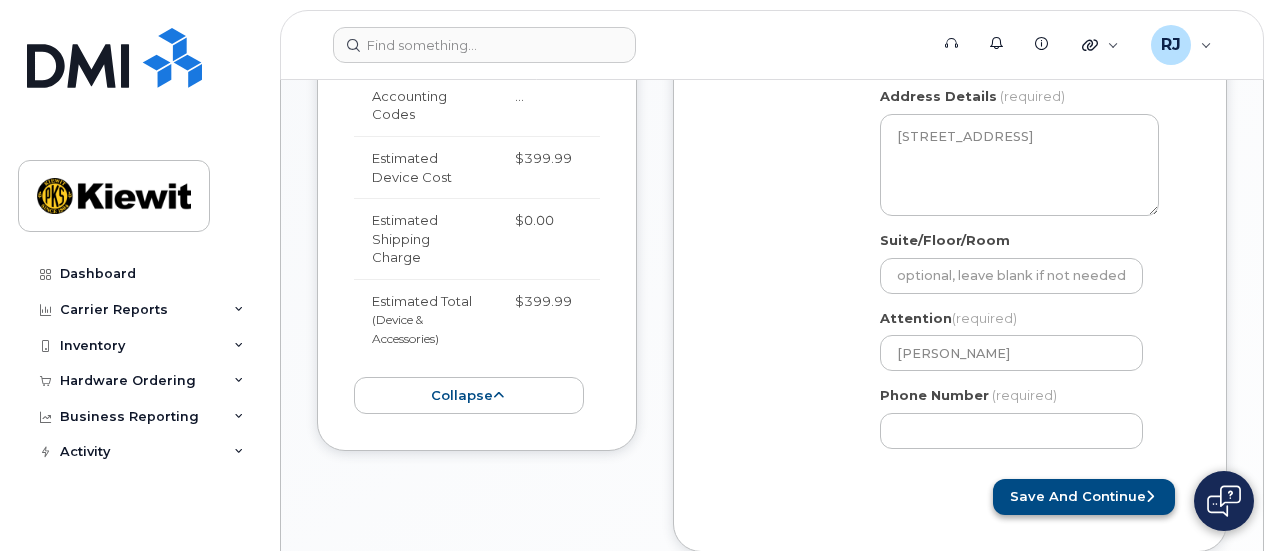 type on "[EMAIL_ADDRESS][PERSON_NAME][DOMAIN_NAME]" 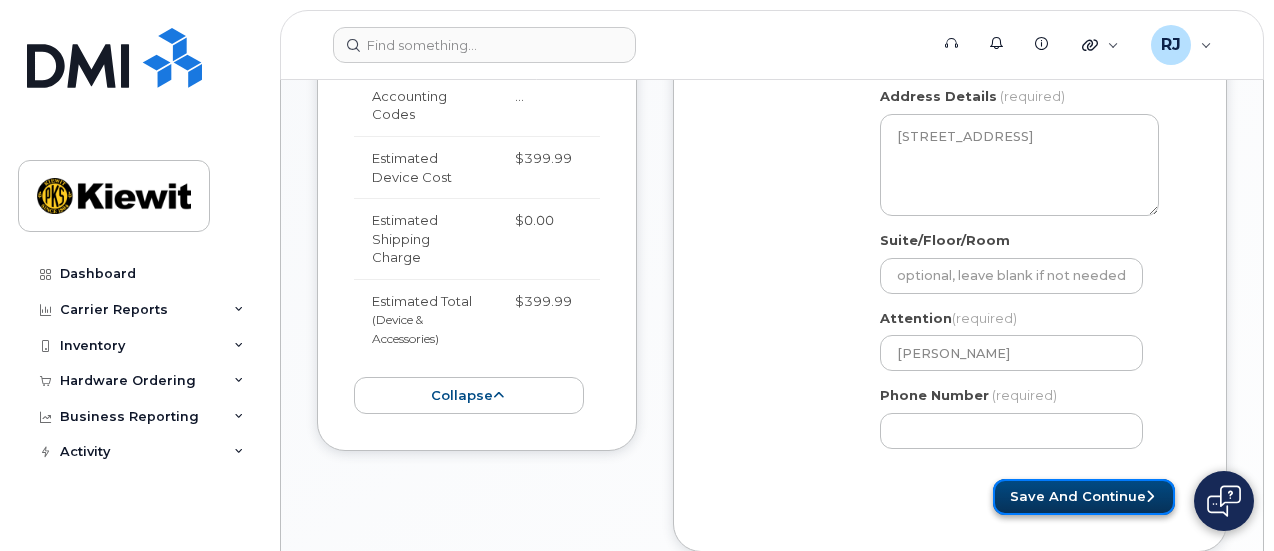 click on "Save and Continue" 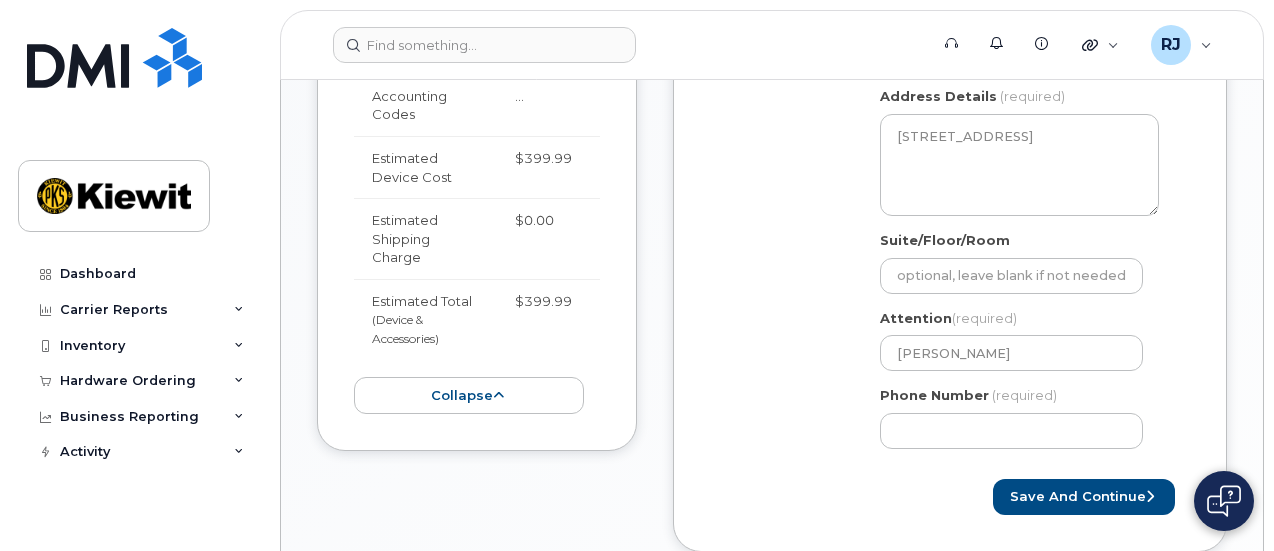 click on "Shipping Address
New Address     New Address
AZ
Phoenix
Search your address...
Manually edit your address
Click to search 21605 n central No available options
Address Line
(required)
Lookup your address
21605 N Central Ave
State
(required)
Alabama
Alaska
American Samoa
Arizona
Arkansas
California
Colorado
Connecticut
Delaware
District of Columbia
Florida
Georgia
Guam
Hawaii
Idaho
Illinois
Indiana
Iowa
Kansas
Kentucky
Louisiana
Maine
Maryland
Massachusetts
Michigan
Minnesota
Mississippi
Missouri
Montana
Nebraska
Nevada
New Hampshire
New Jersey
New Mexico
New York
North Carolina
North Dakota
Ohio
Oklahoma
Oregon
Pennsylvania
Puerto Rico
Rhode Island
South Carolina
South Dakota
Tennessee
Texas
Utah
Vermont
Virginia
Virgin Islands
Washington
West Virginia
Wisconsin
Wyoming
City
(required)
Phoenix
Zip Code" 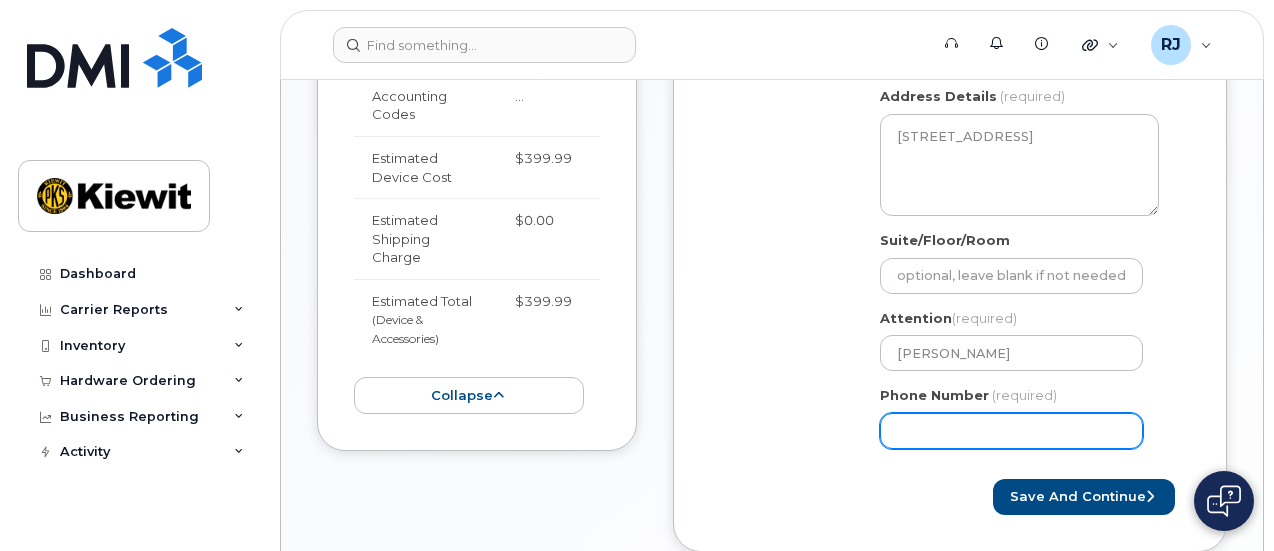 click on "Phone Number" 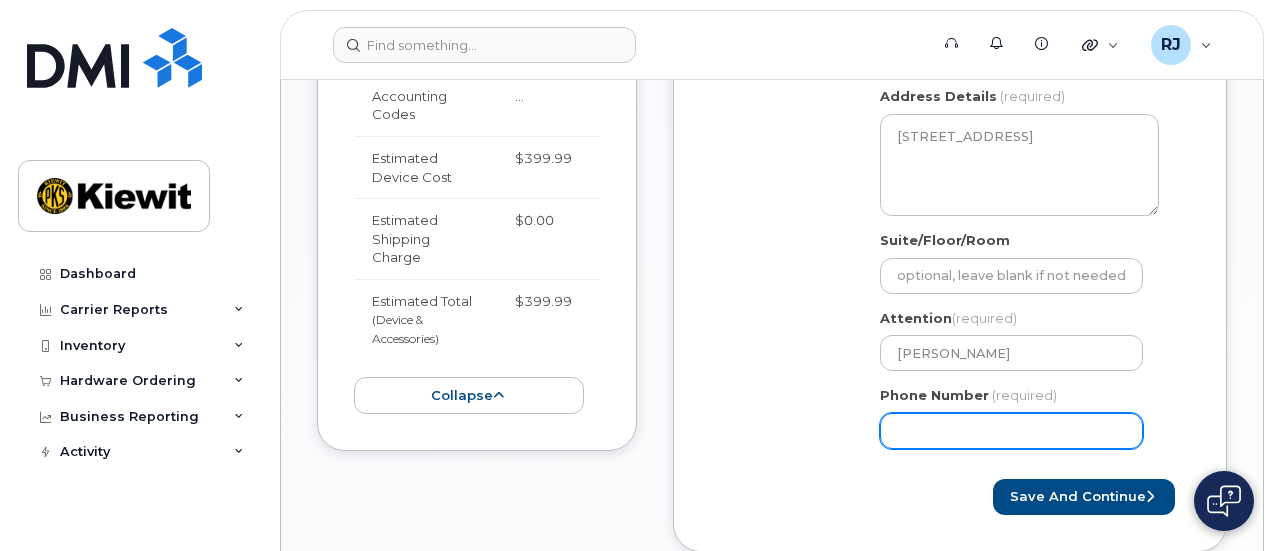 click on "Phone Number" 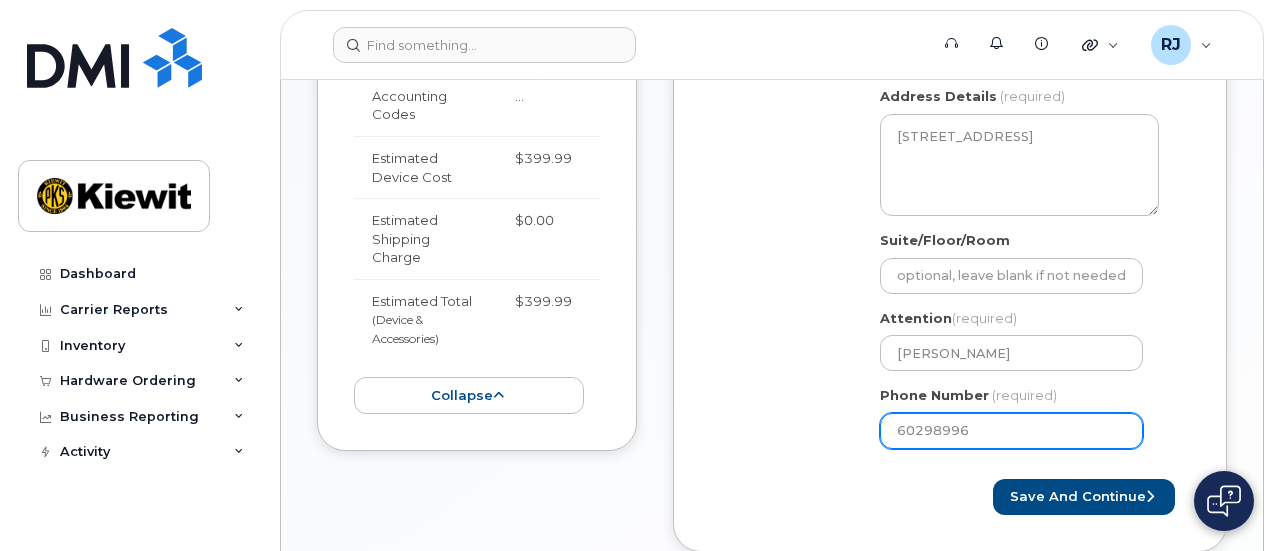 type on "602989969" 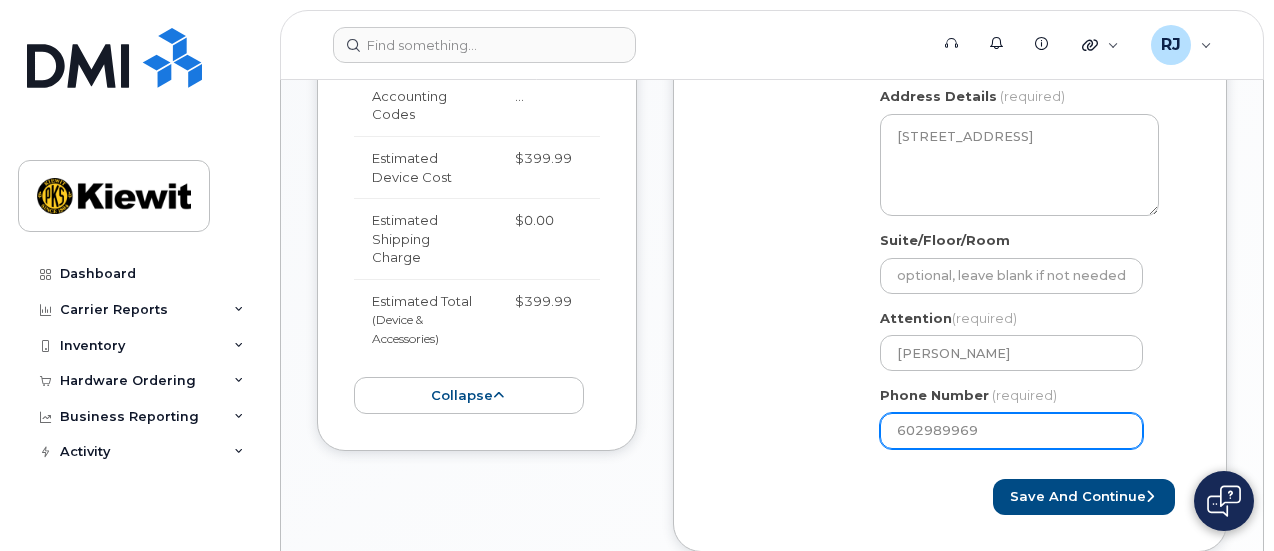 select 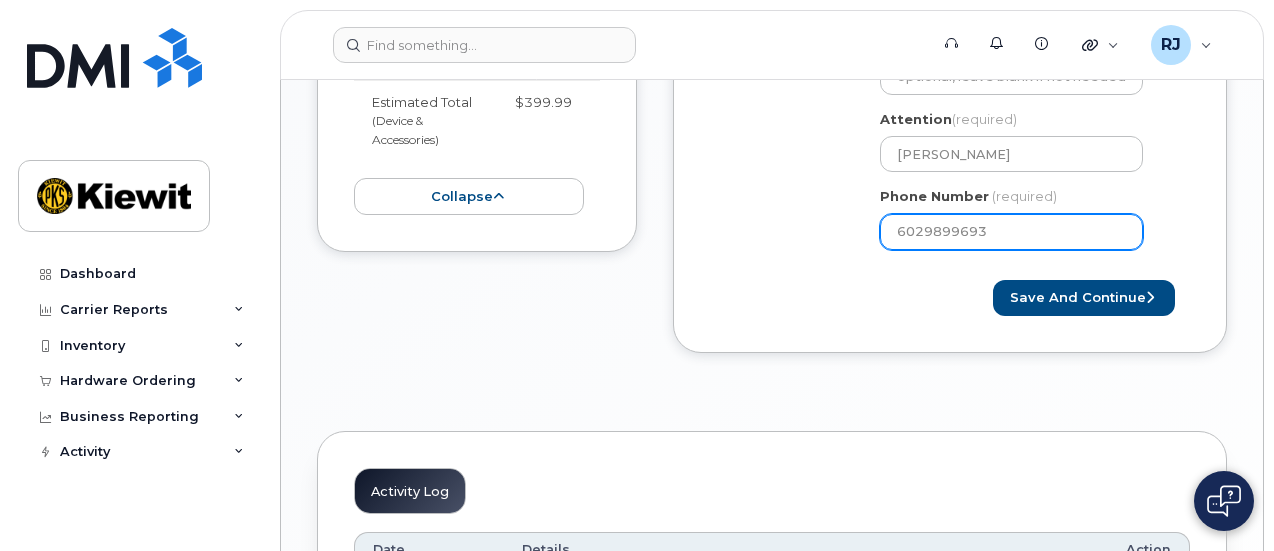 scroll, scrollTop: 1100, scrollLeft: 0, axis: vertical 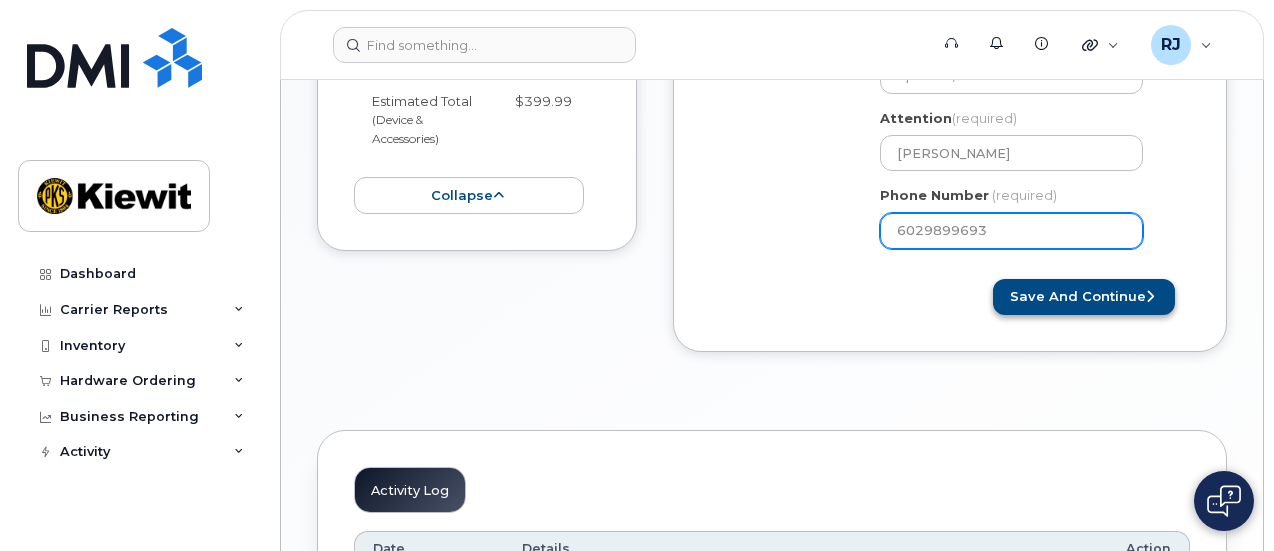 type on "6029899693" 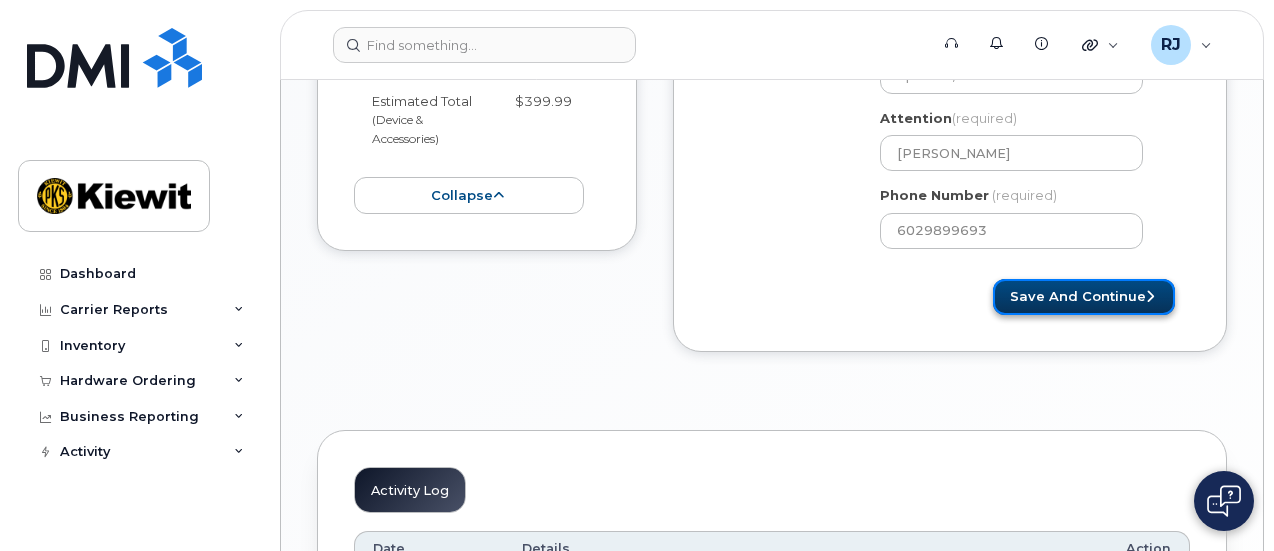 click on "Save and Continue" 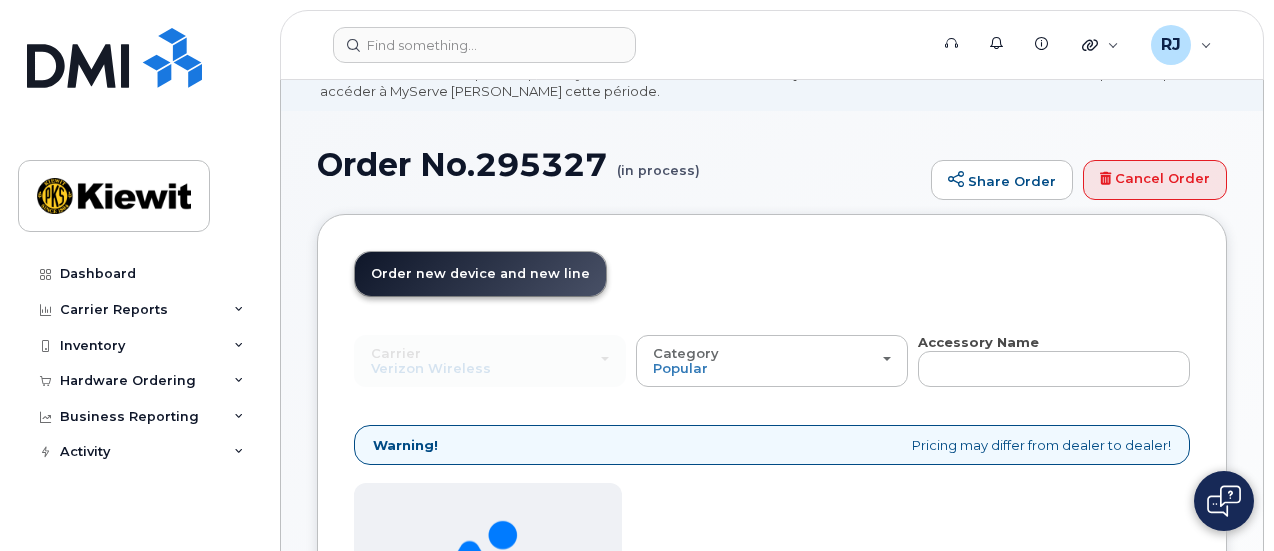 scroll, scrollTop: 100, scrollLeft: 0, axis: vertical 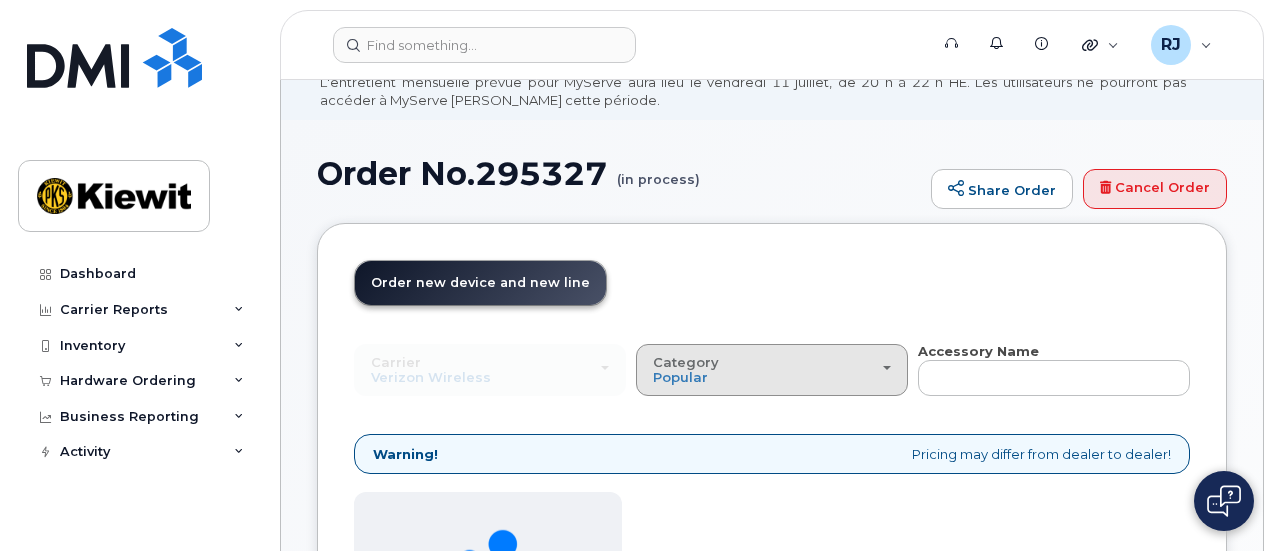 click 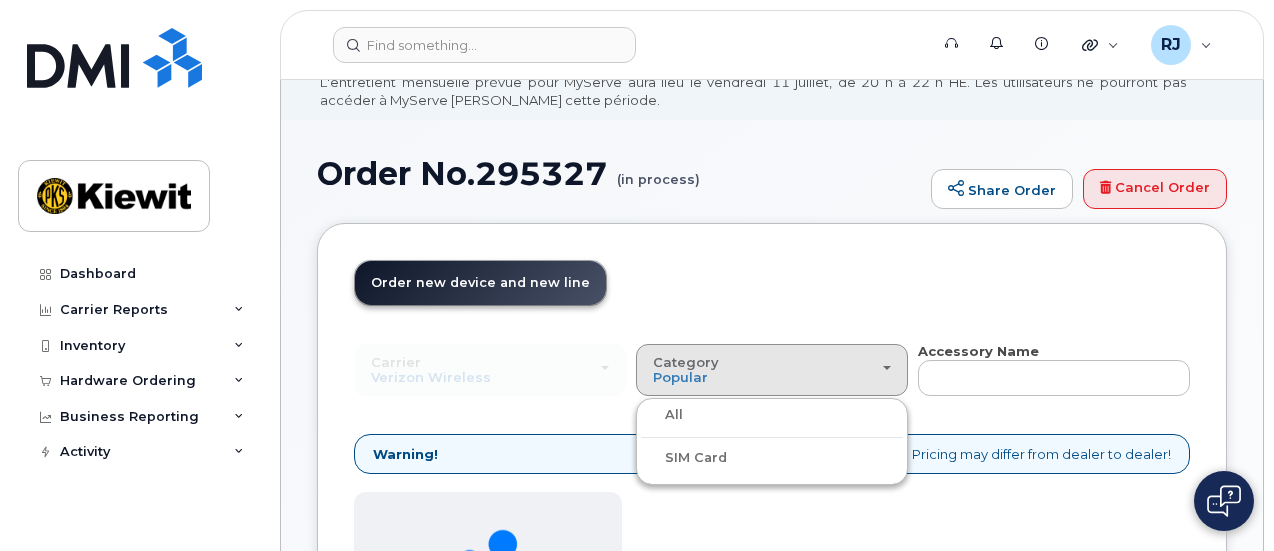click on "All" 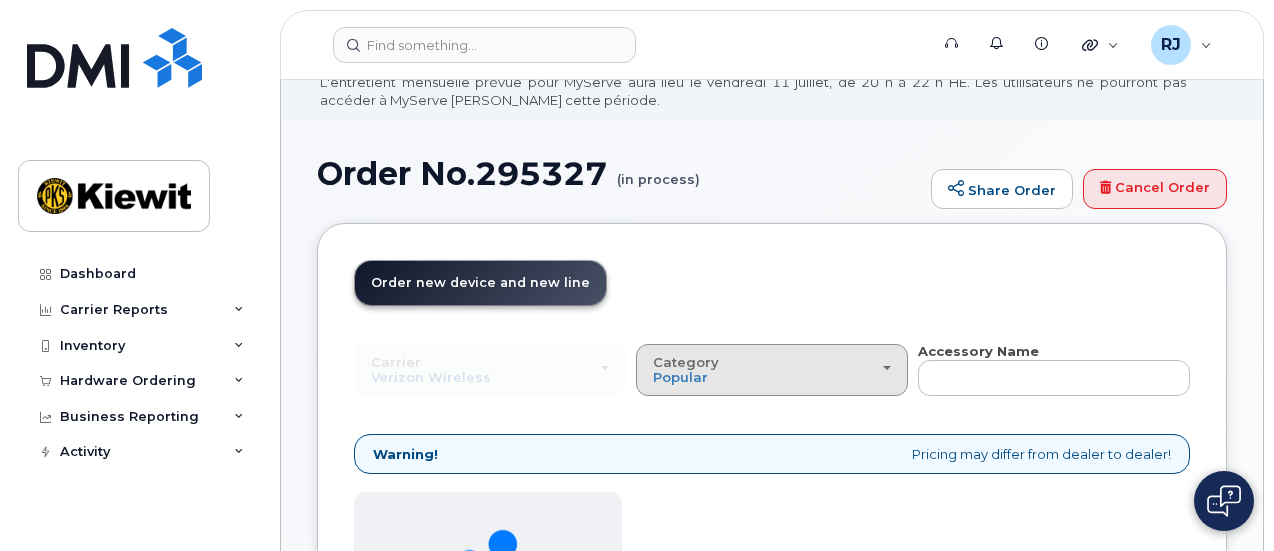 click on "Category
Popular" 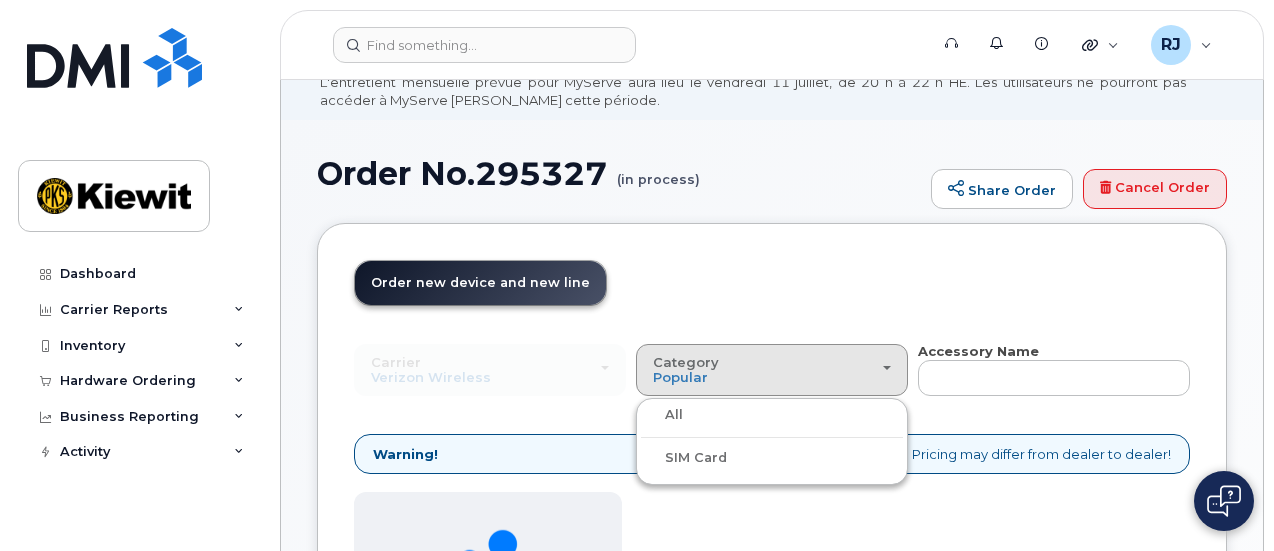 click on "All" 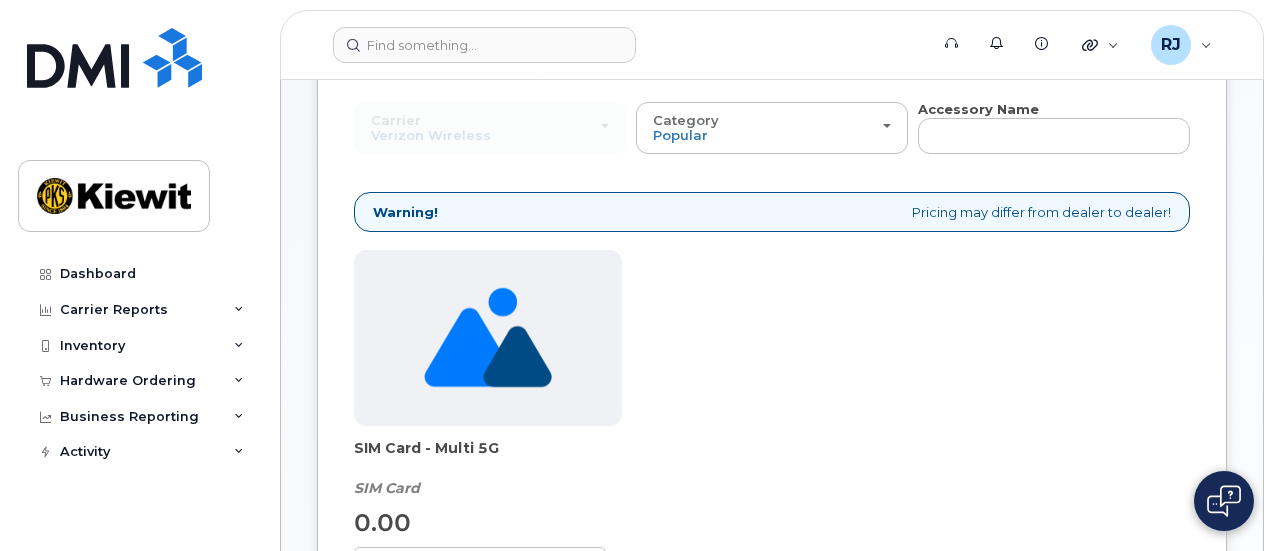 scroll, scrollTop: 400, scrollLeft: 0, axis: vertical 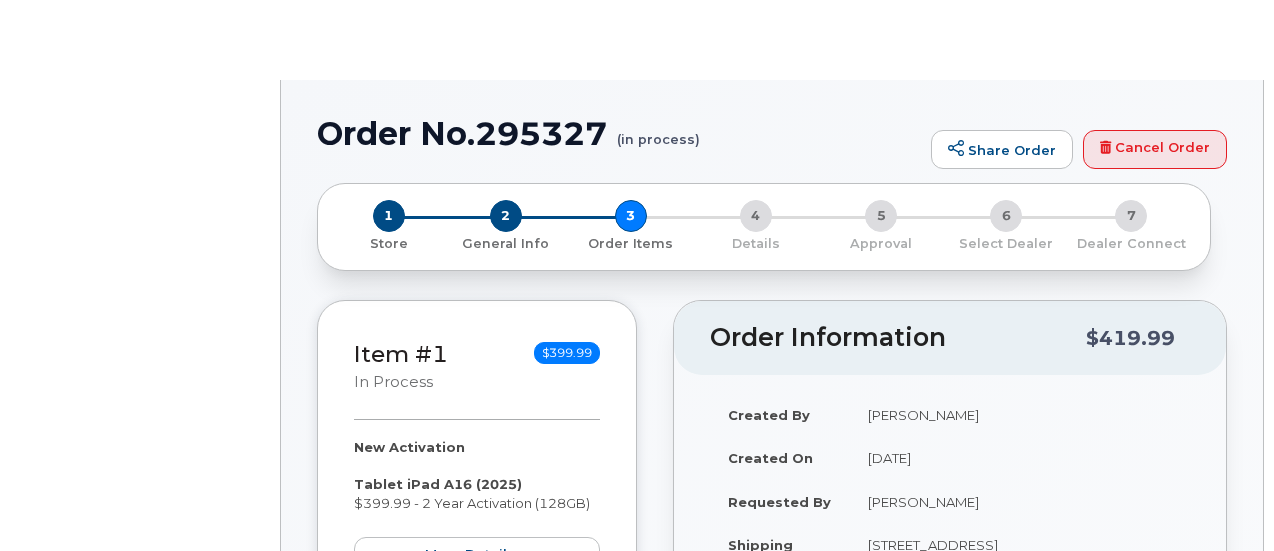 radio on "true" 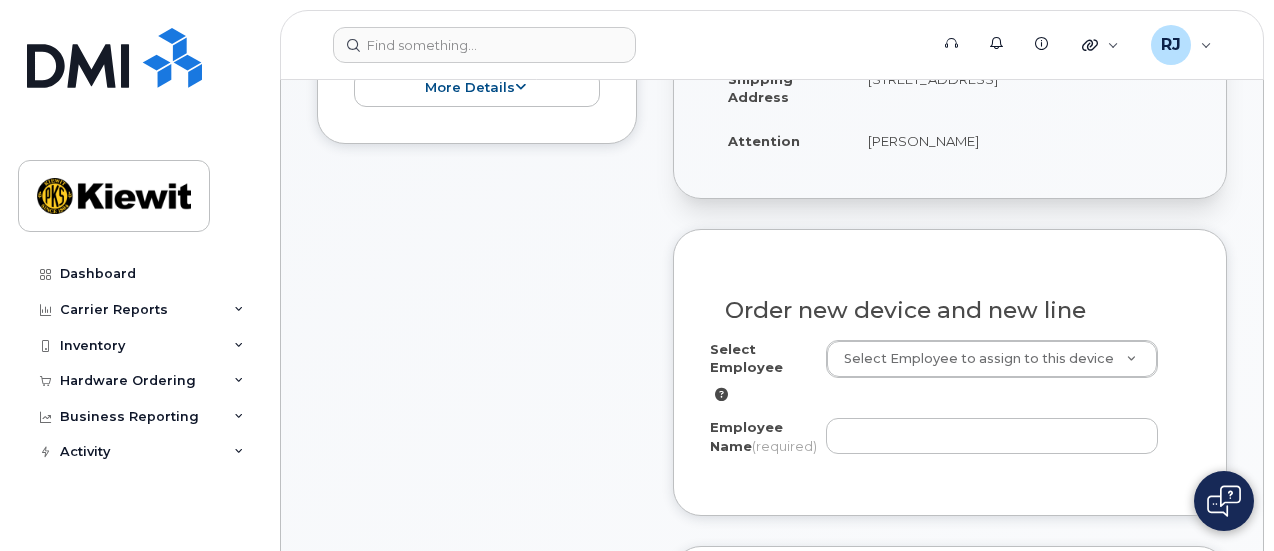scroll, scrollTop: 700, scrollLeft: 0, axis: vertical 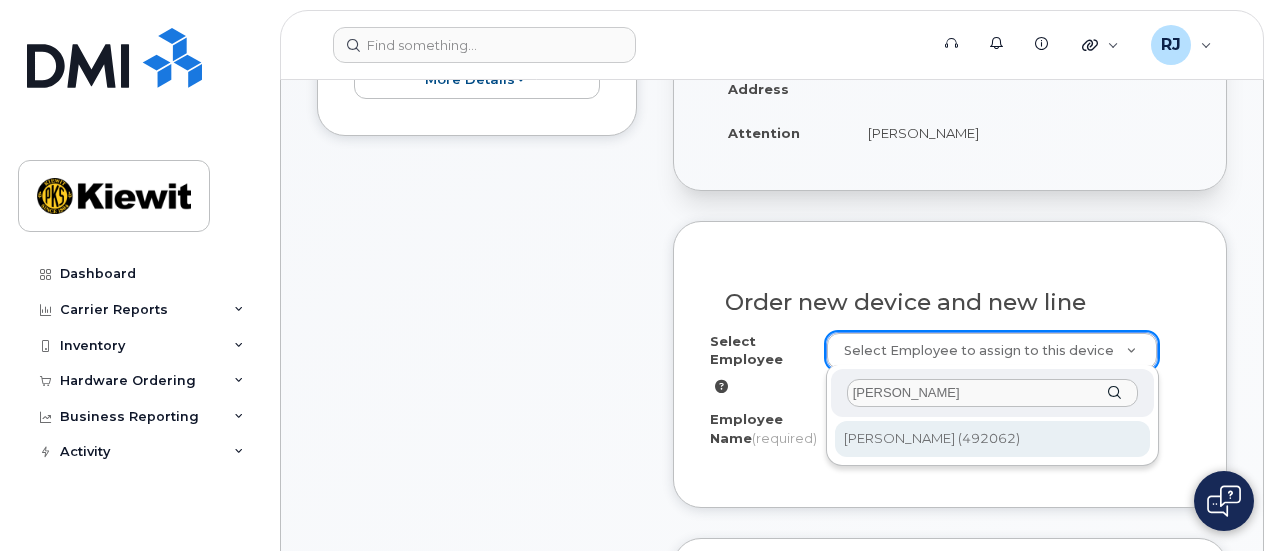 type on "jair tolentino" 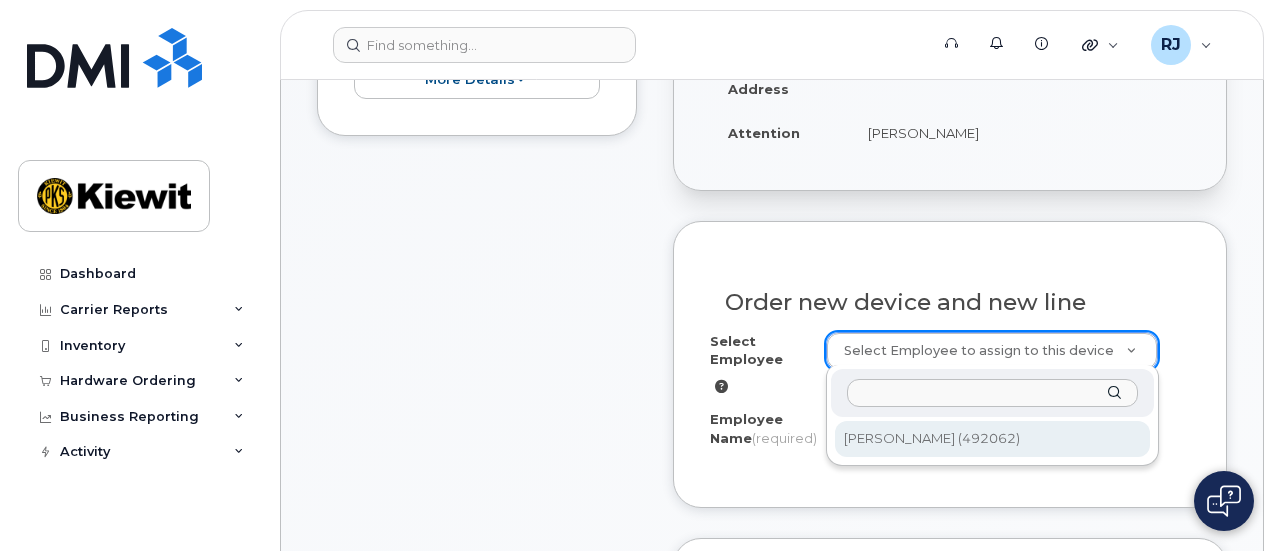 type on "[PERSON_NAME]" 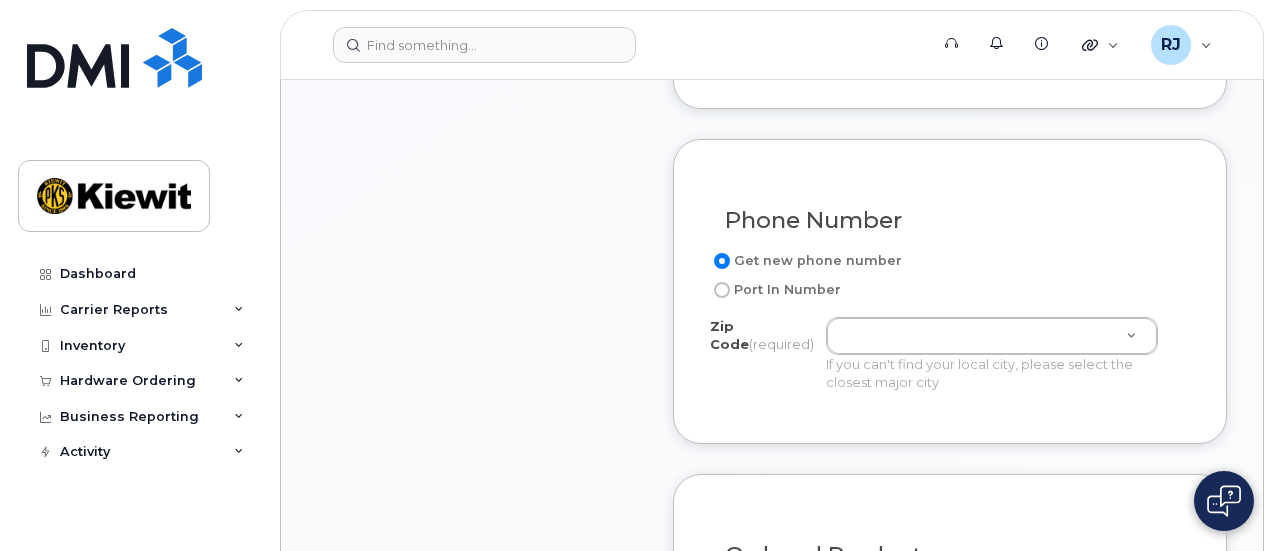 scroll, scrollTop: 1100, scrollLeft: 0, axis: vertical 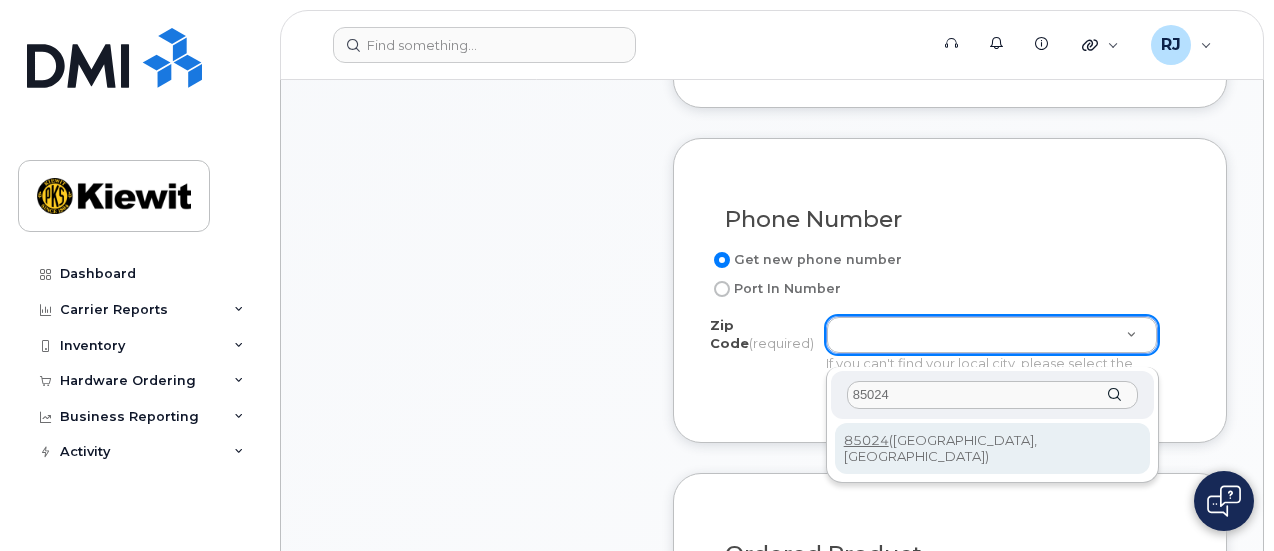type on "85024" 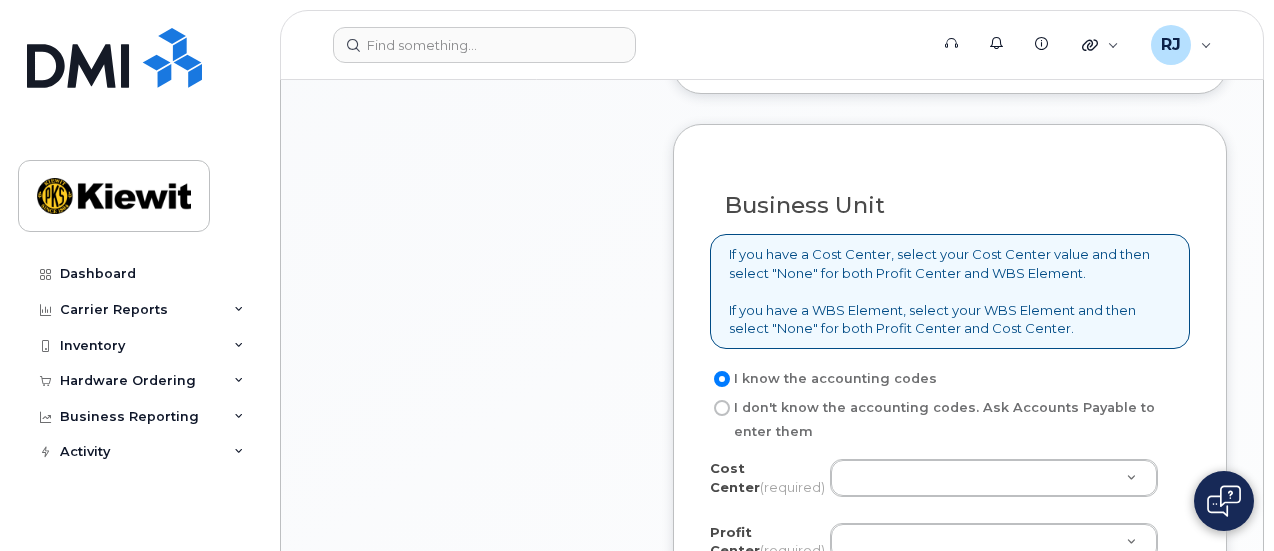 scroll, scrollTop: 1800, scrollLeft: 0, axis: vertical 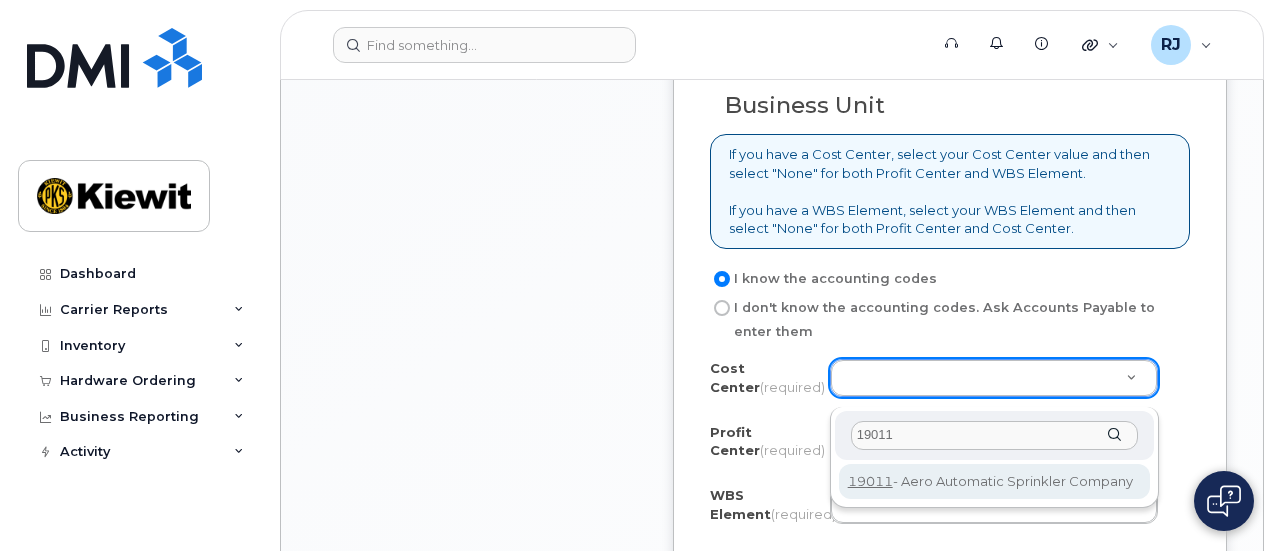 type on "19011" 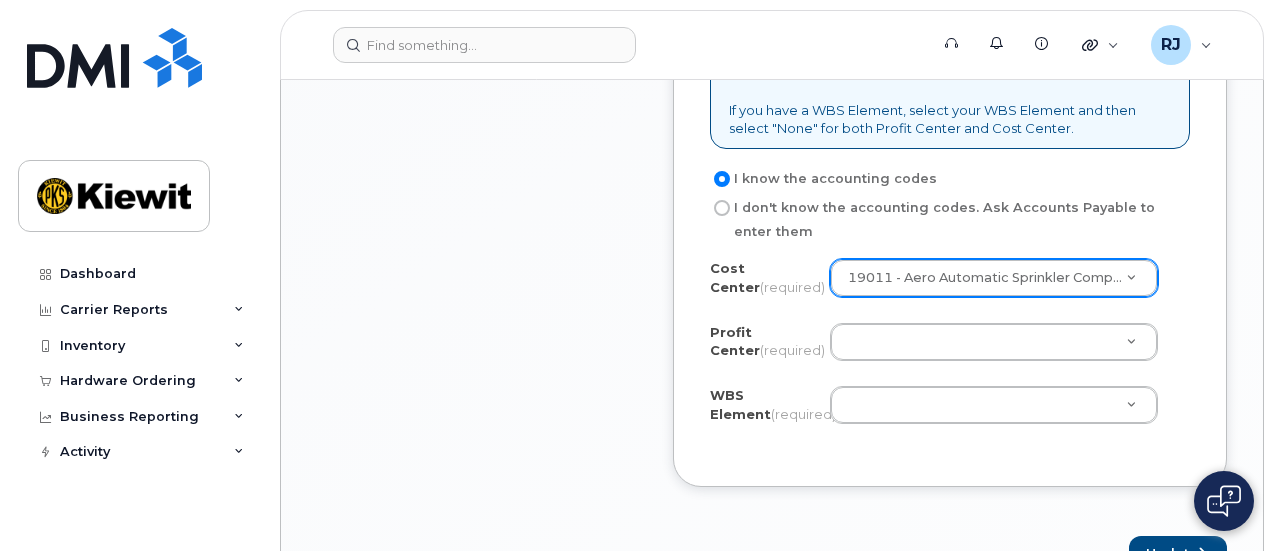 scroll, scrollTop: 2000, scrollLeft: 0, axis: vertical 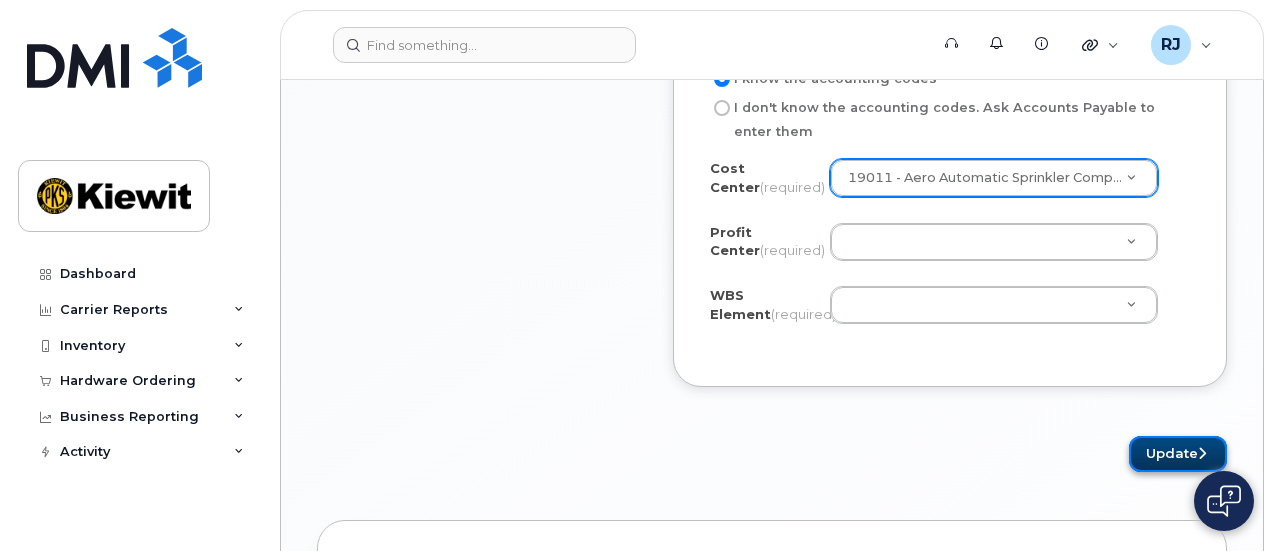 click on "Update" 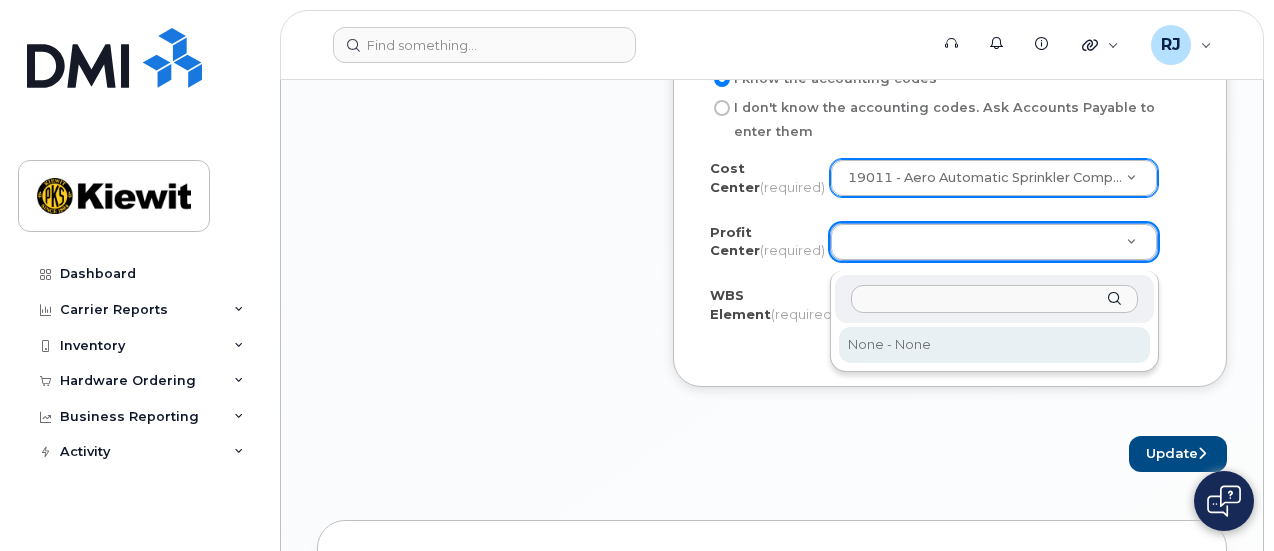 select on "None" 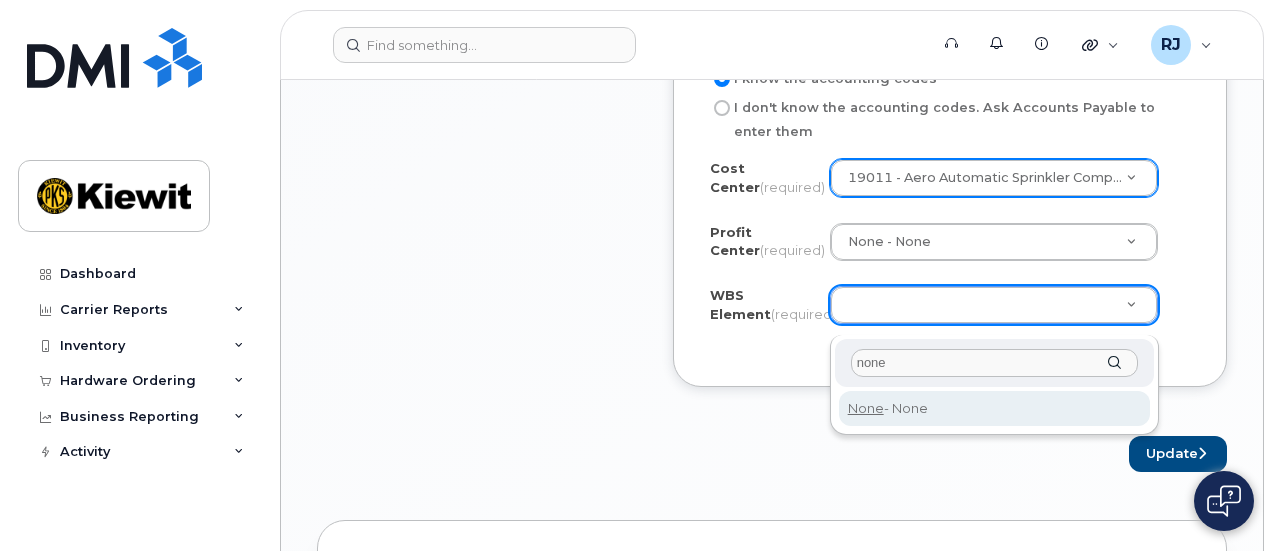 type on "none" 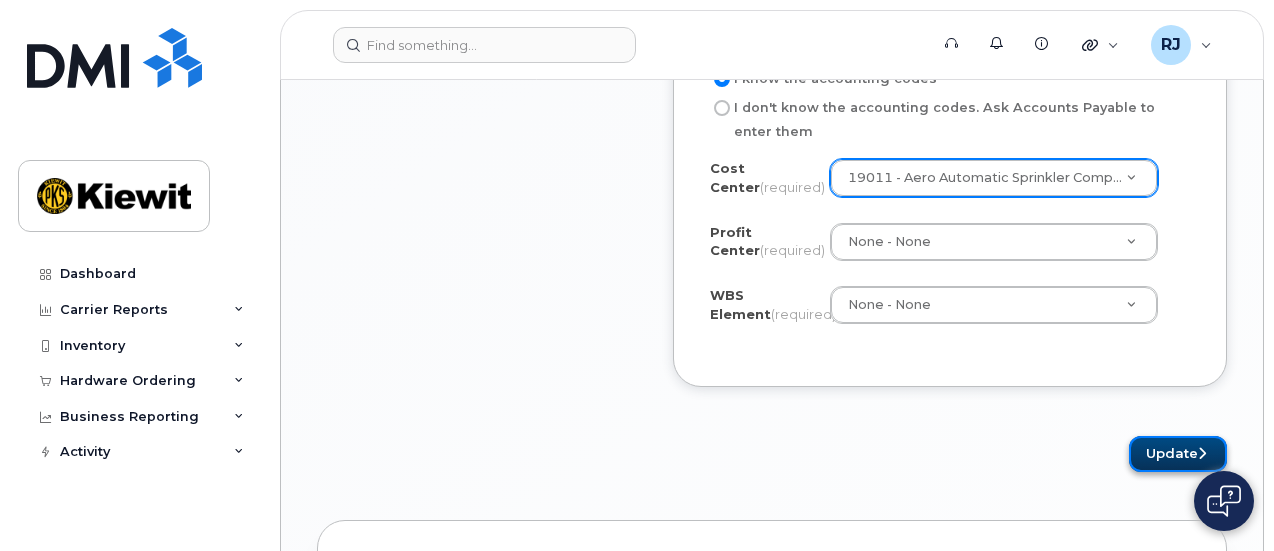 click on "Update" 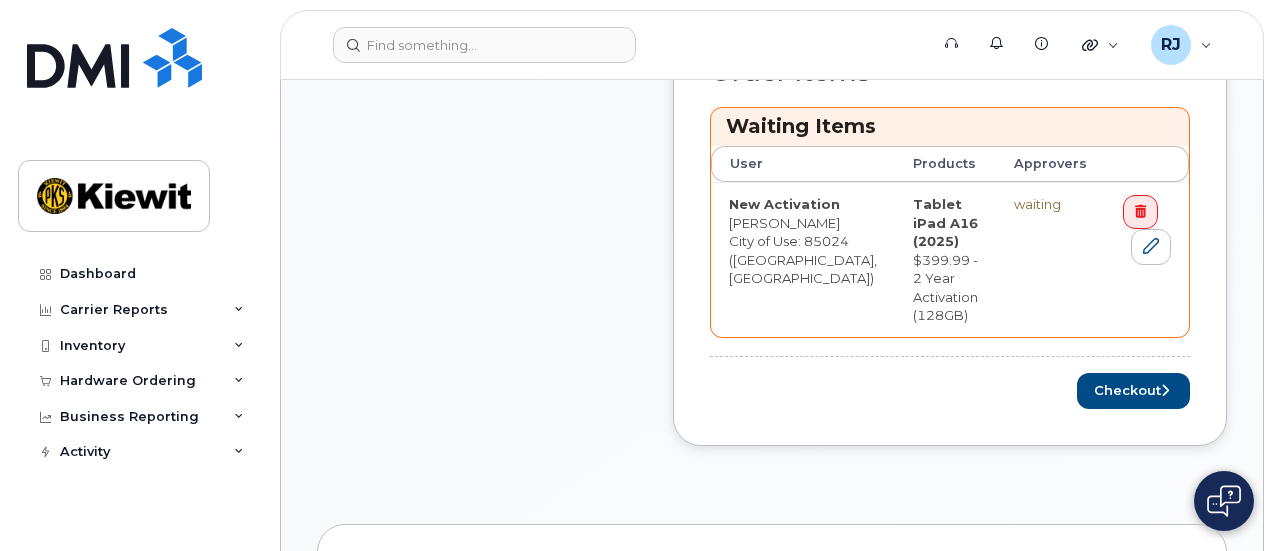 scroll, scrollTop: 1000, scrollLeft: 0, axis: vertical 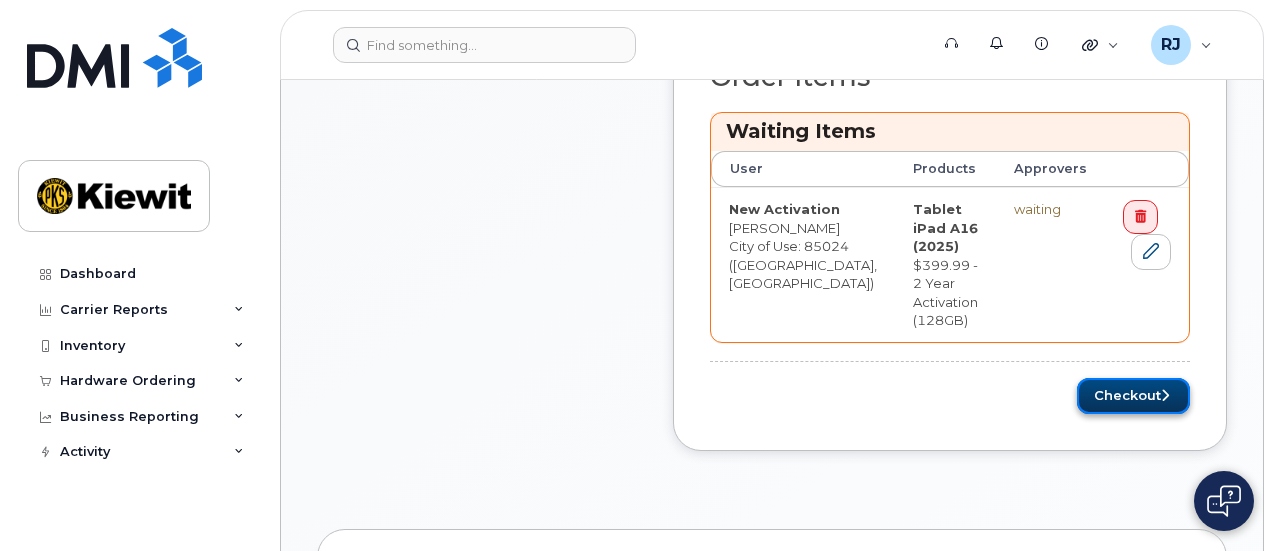 click on "Checkout" 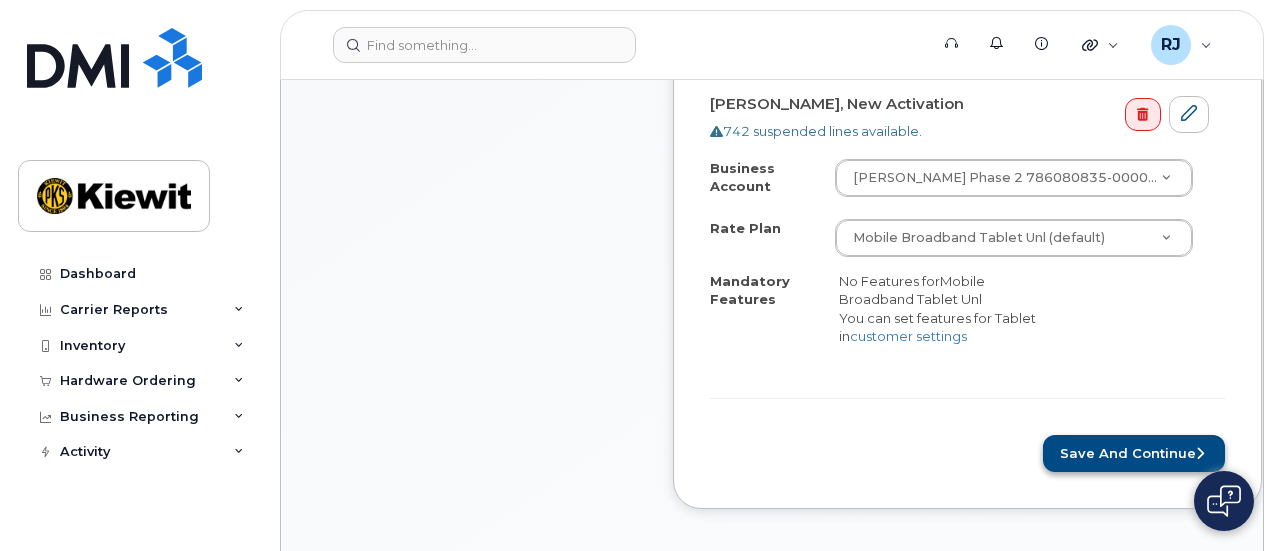 scroll, scrollTop: 900, scrollLeft: 0, axis: vertical 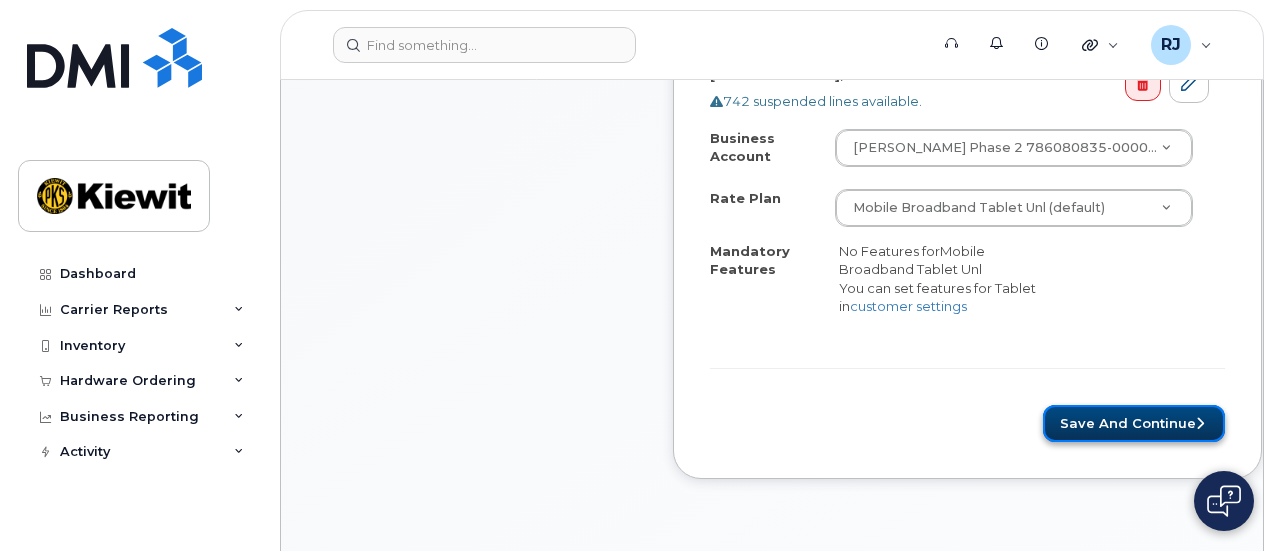click on "Save and Continue" 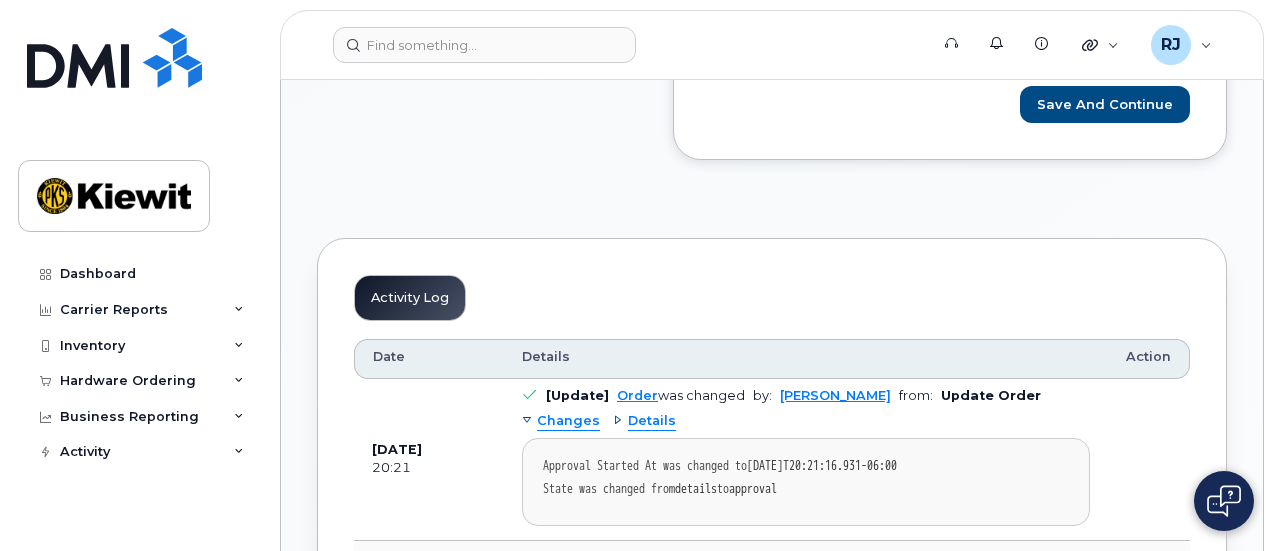 scroll, scrollTop: 700, scrollLeft: 0, axis: vertical 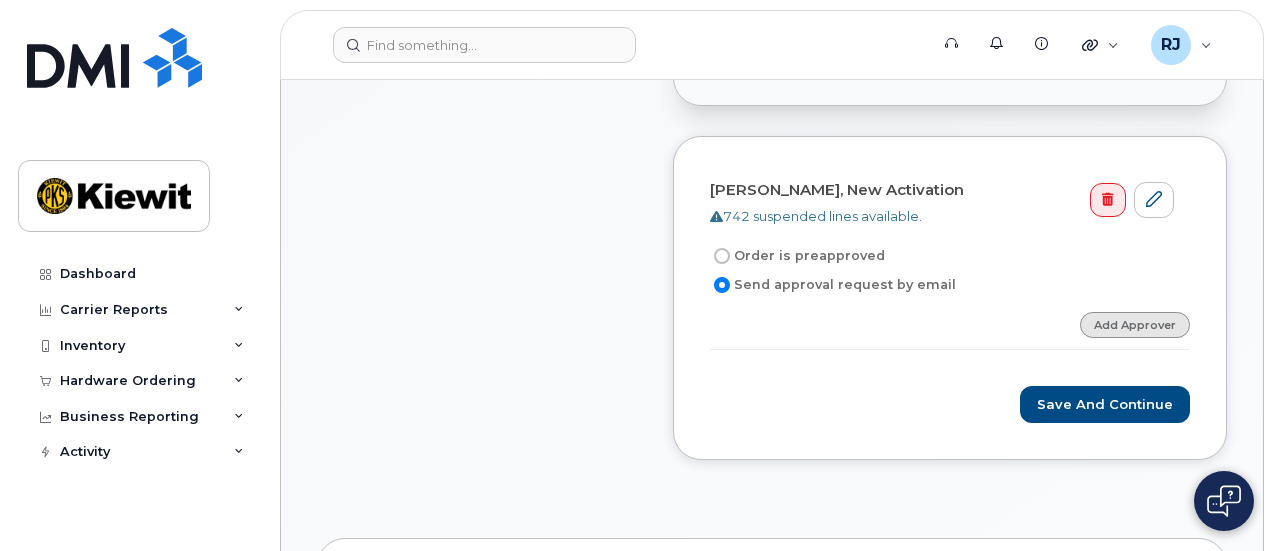 click on "Add Approver" 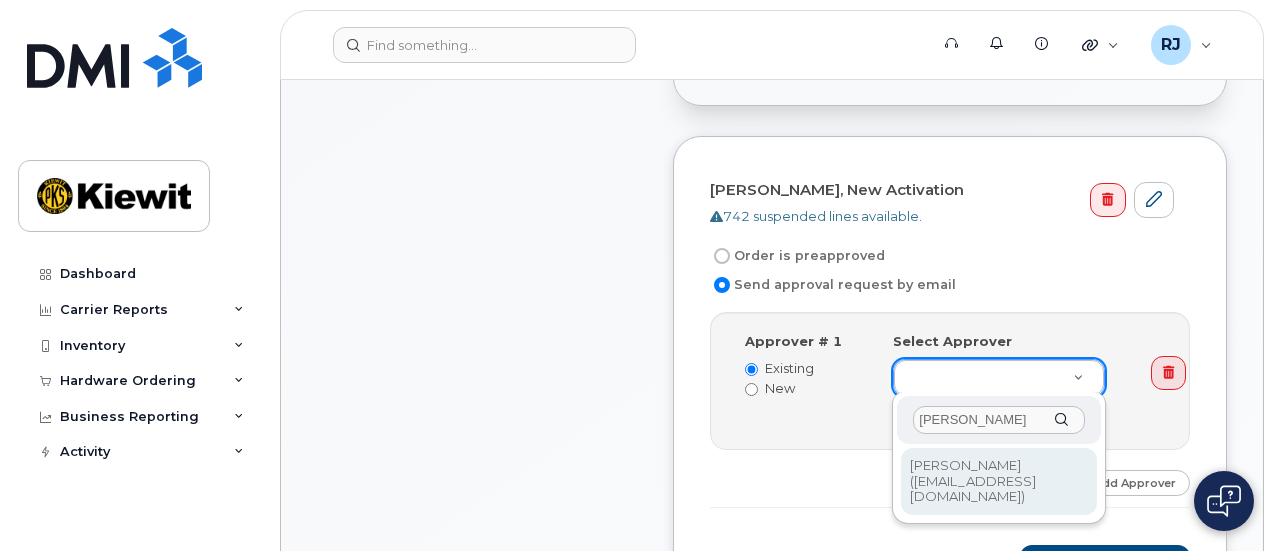 type on "[PERSON_NAME]" 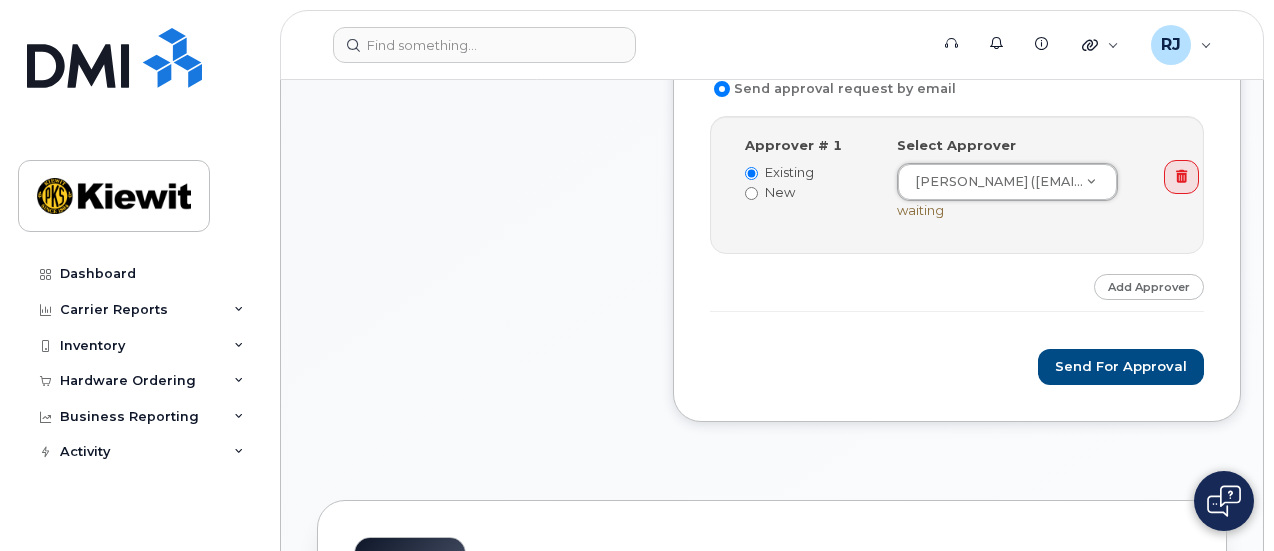 scroll, scrollTop: 900, scrollLeft: 0, axis: vertical 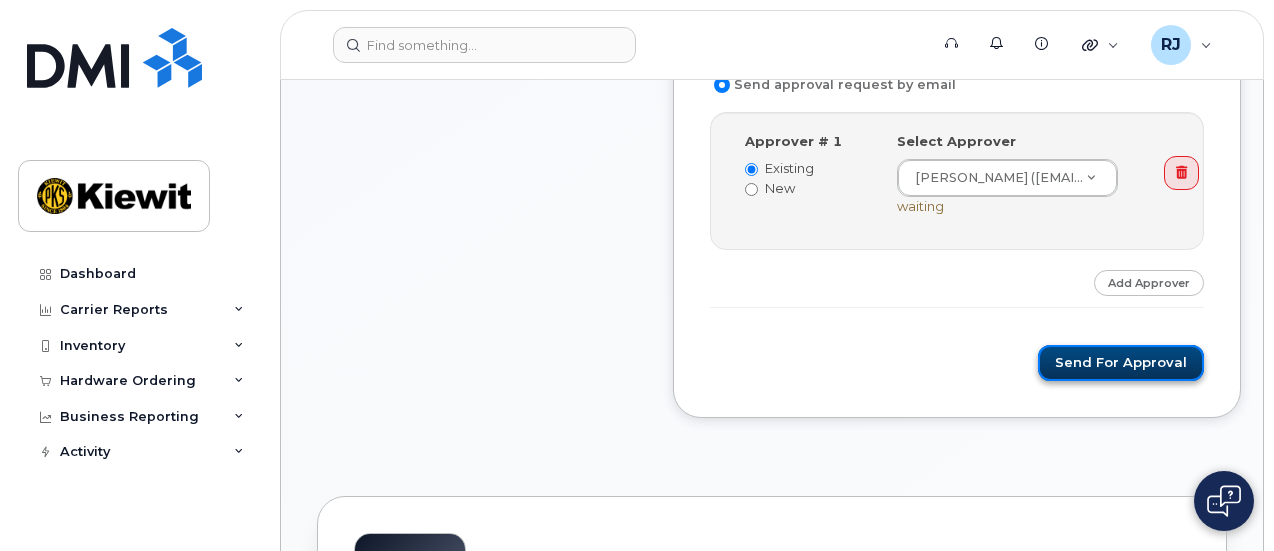 click on "Send for Approval" 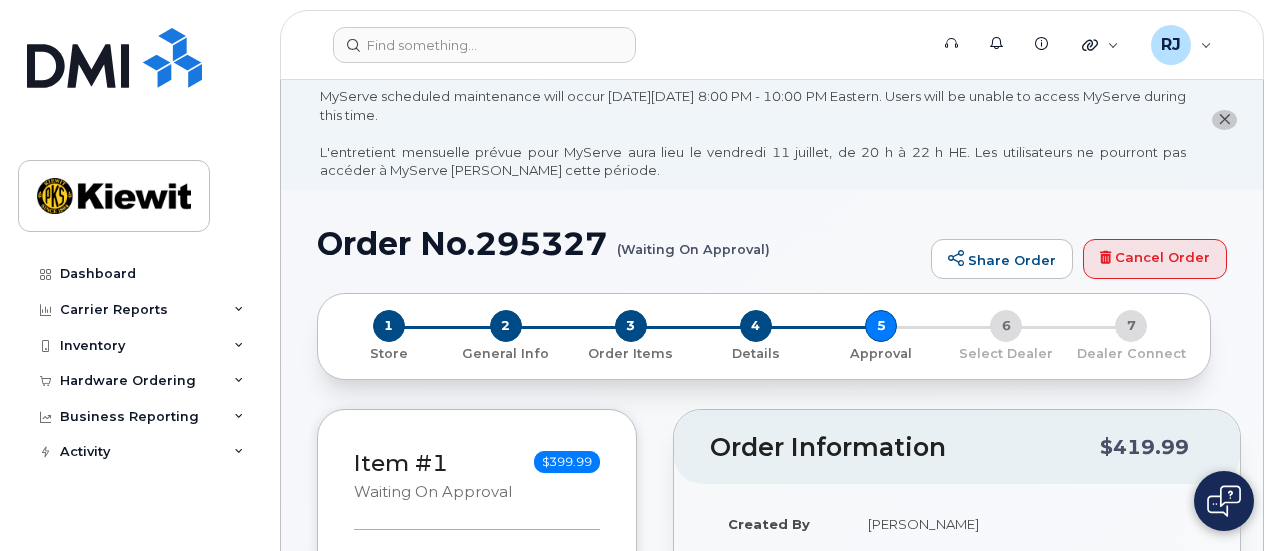 scroll, scrollTop: 0, scrollLeft: 0, axis: both 